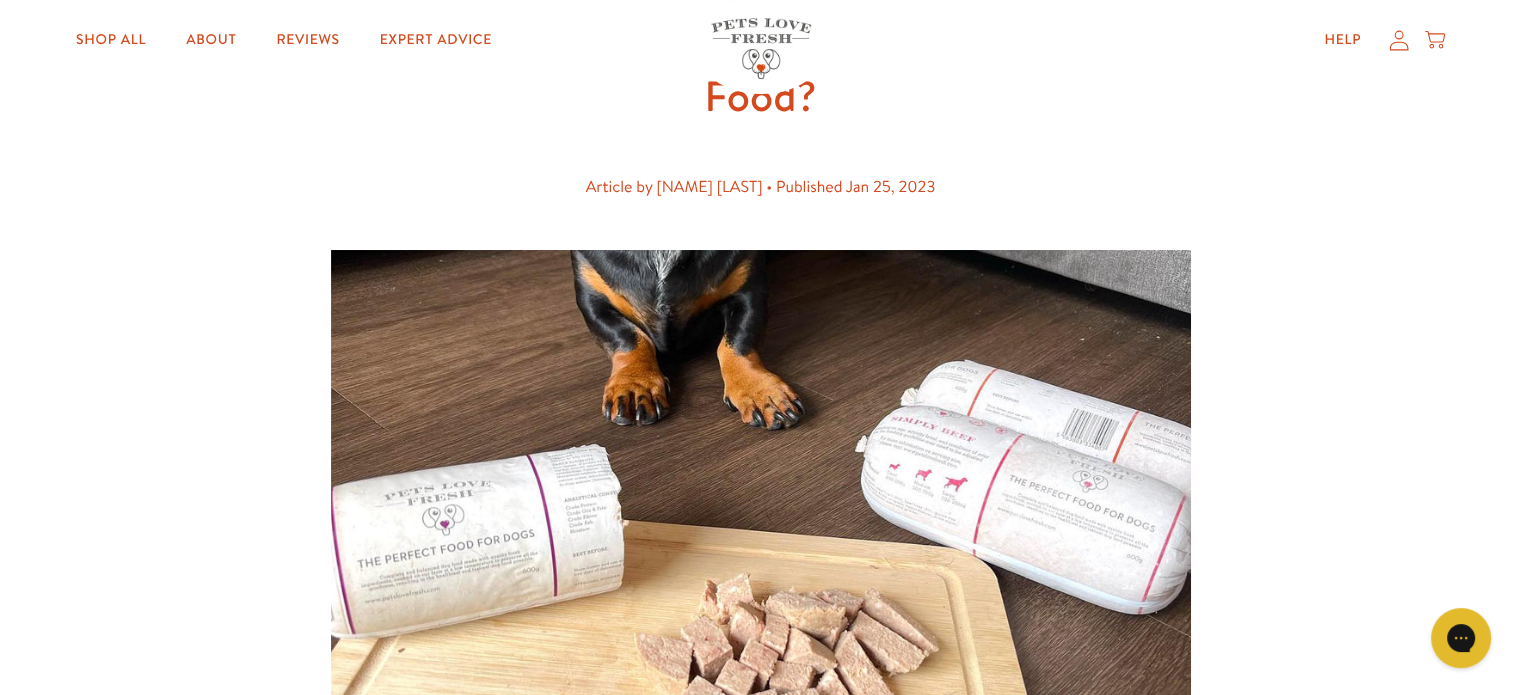 scroll, scrollTop: 300, scrollLeft: 0, axis: vertical 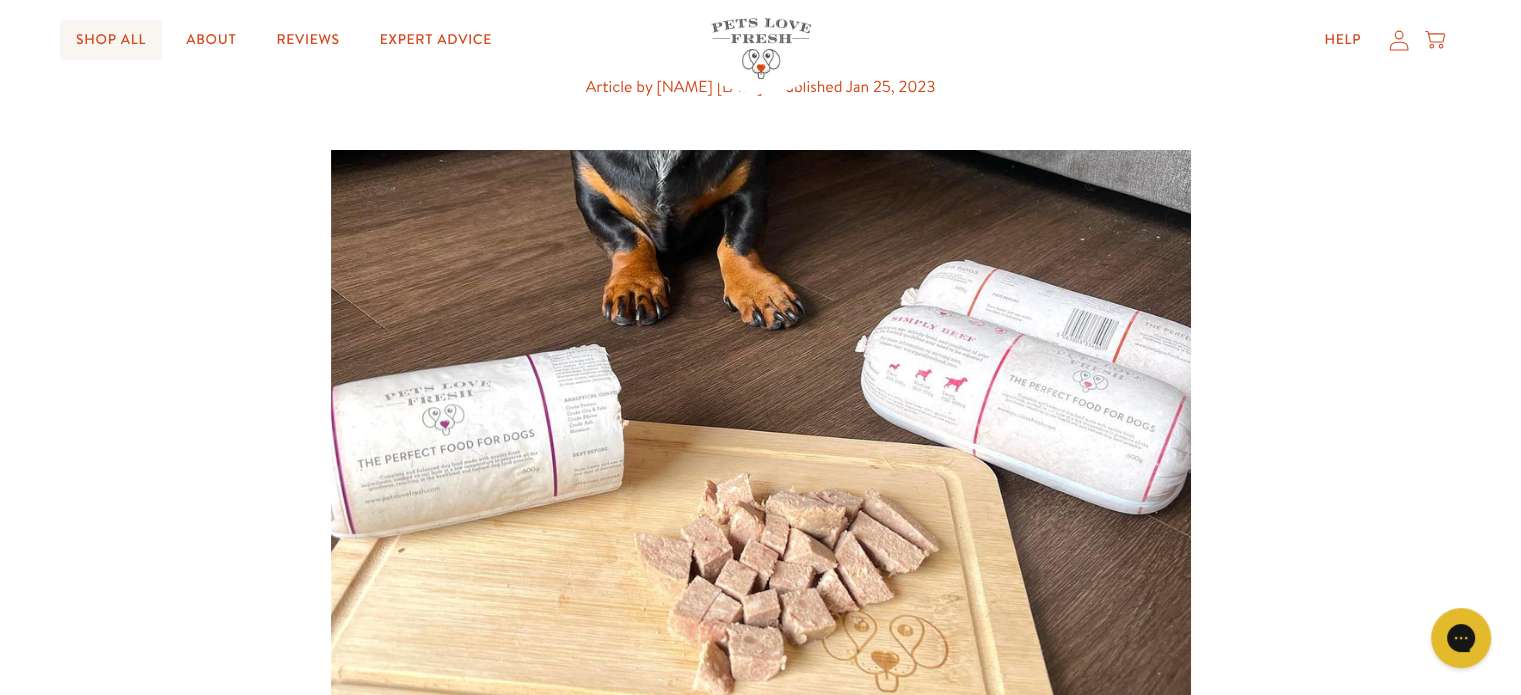 click on "Shop All" at bounding box center [111, 40] 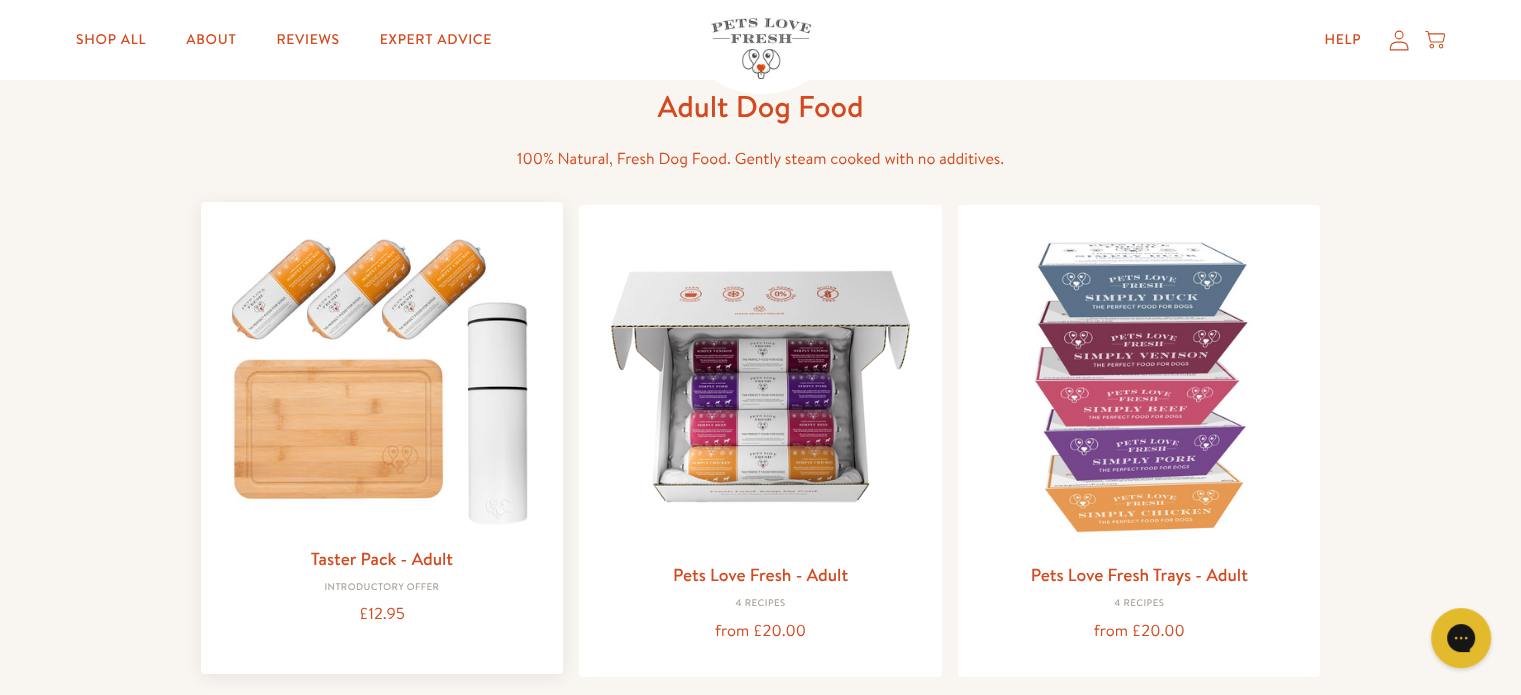scroll, scrollTop: 0, scrollLeft: 0, axis: both 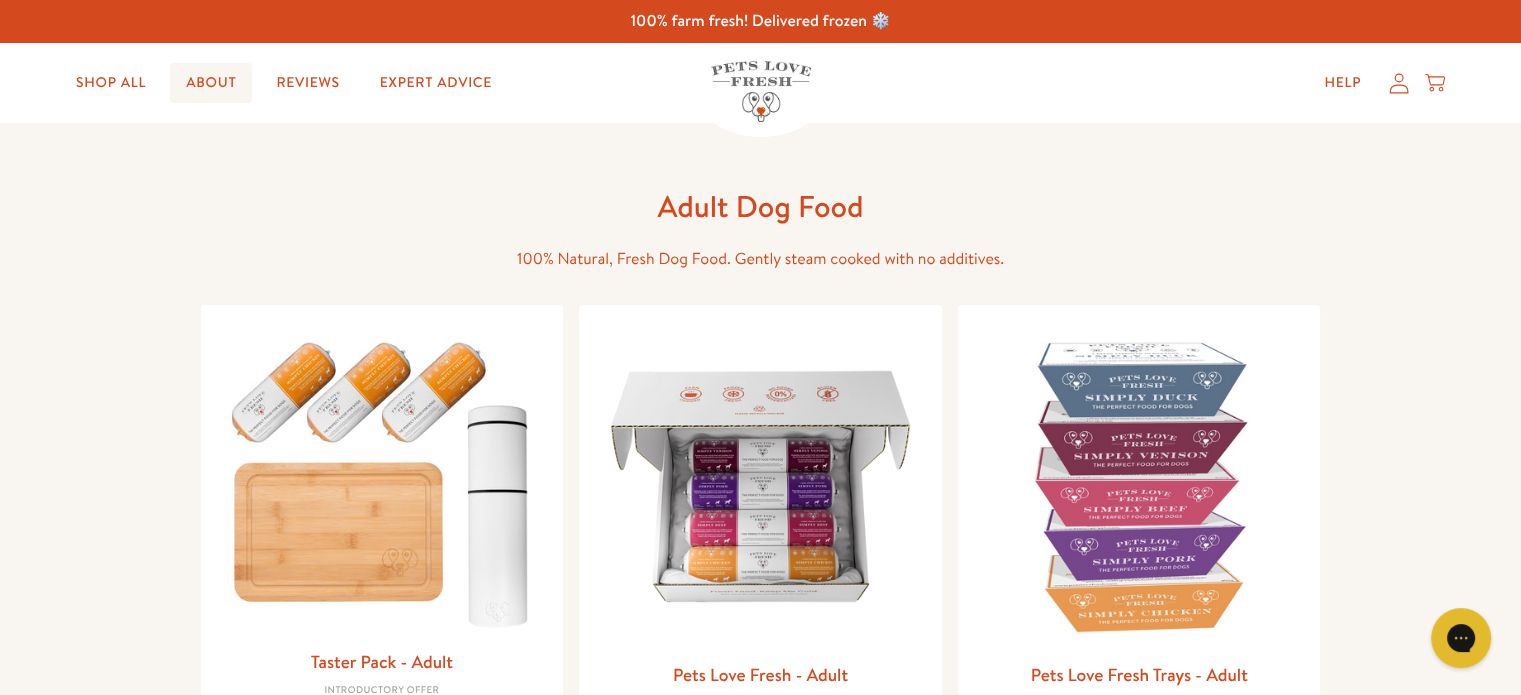 click on "About" at bounding box center (211, 83) 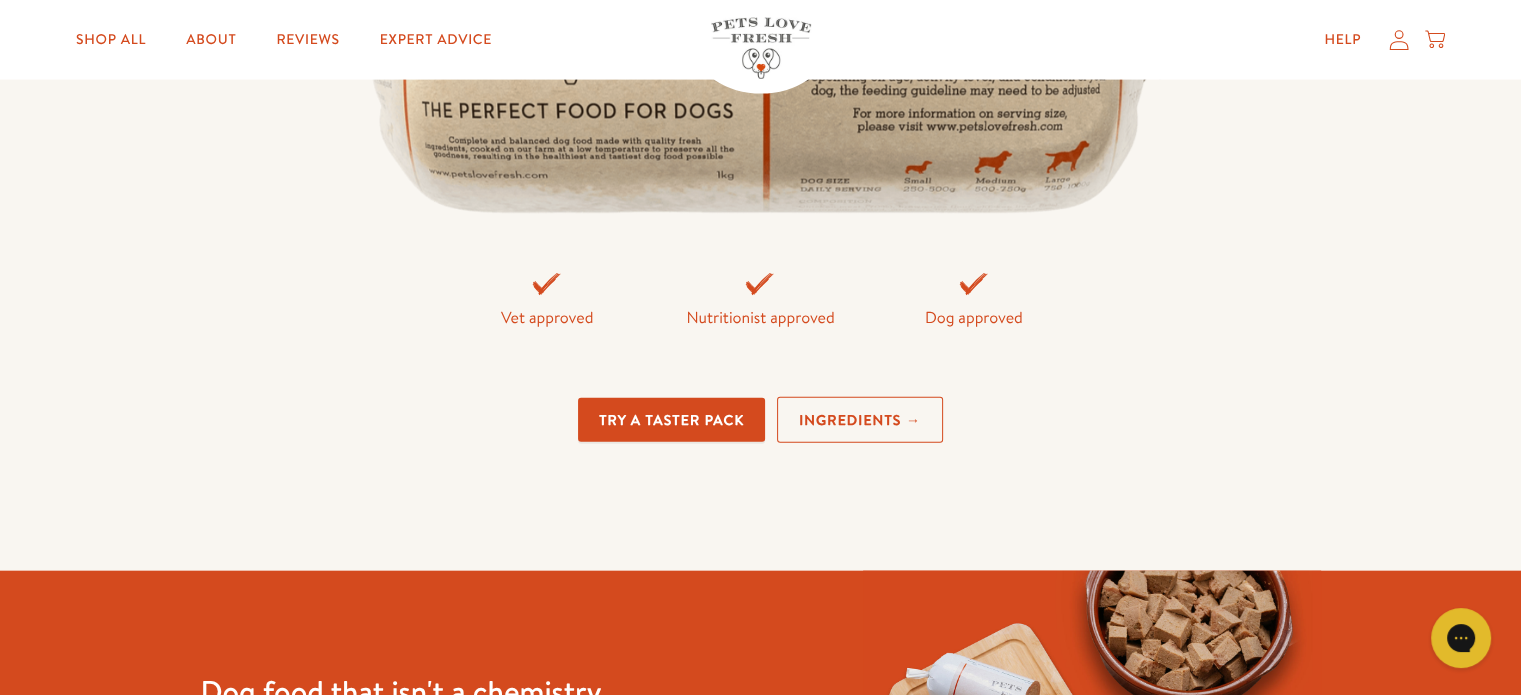 scroll, scrollTop: 4400, scrollLeft: 0, axis: vertical 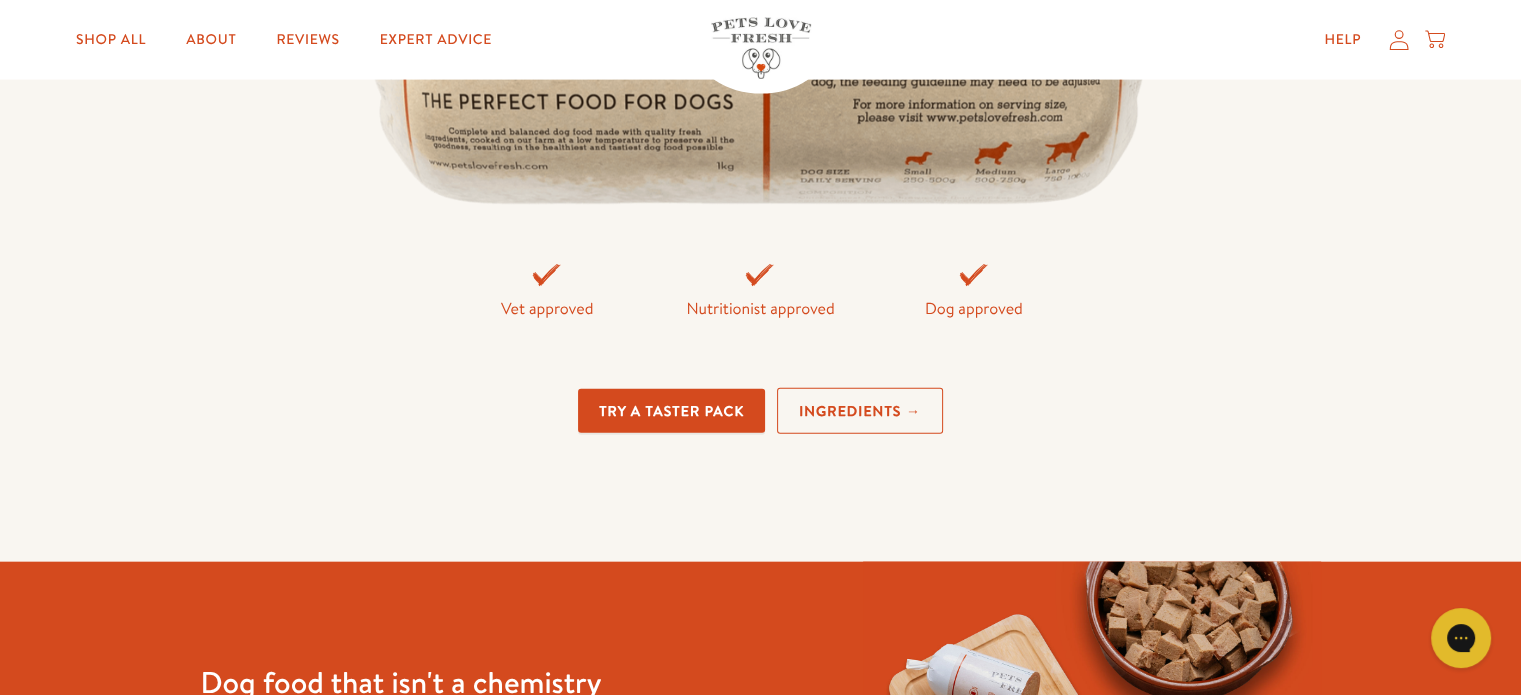 click on "Ingredients →" at bounding box center [860, 411] 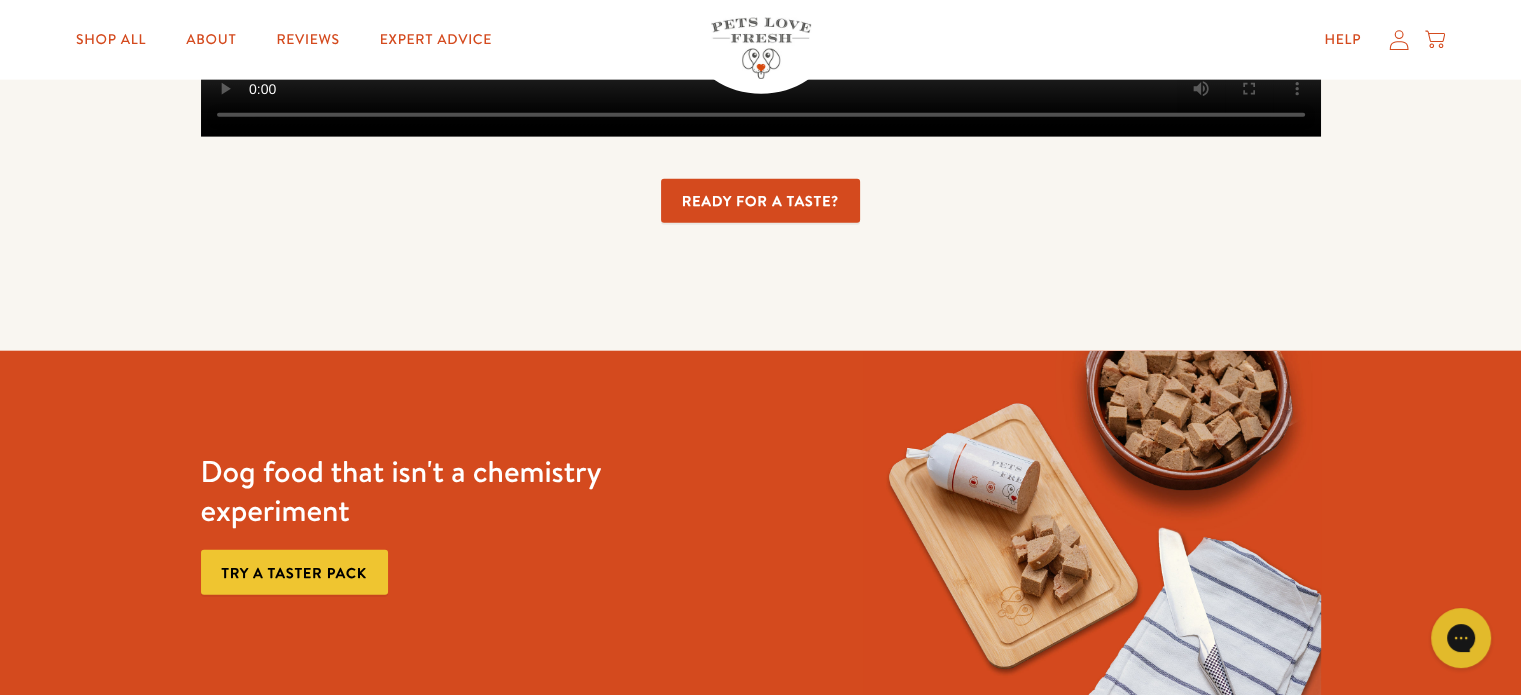 scroll, scrollTop: 4800, scrollLeft: 0, axis: vertical 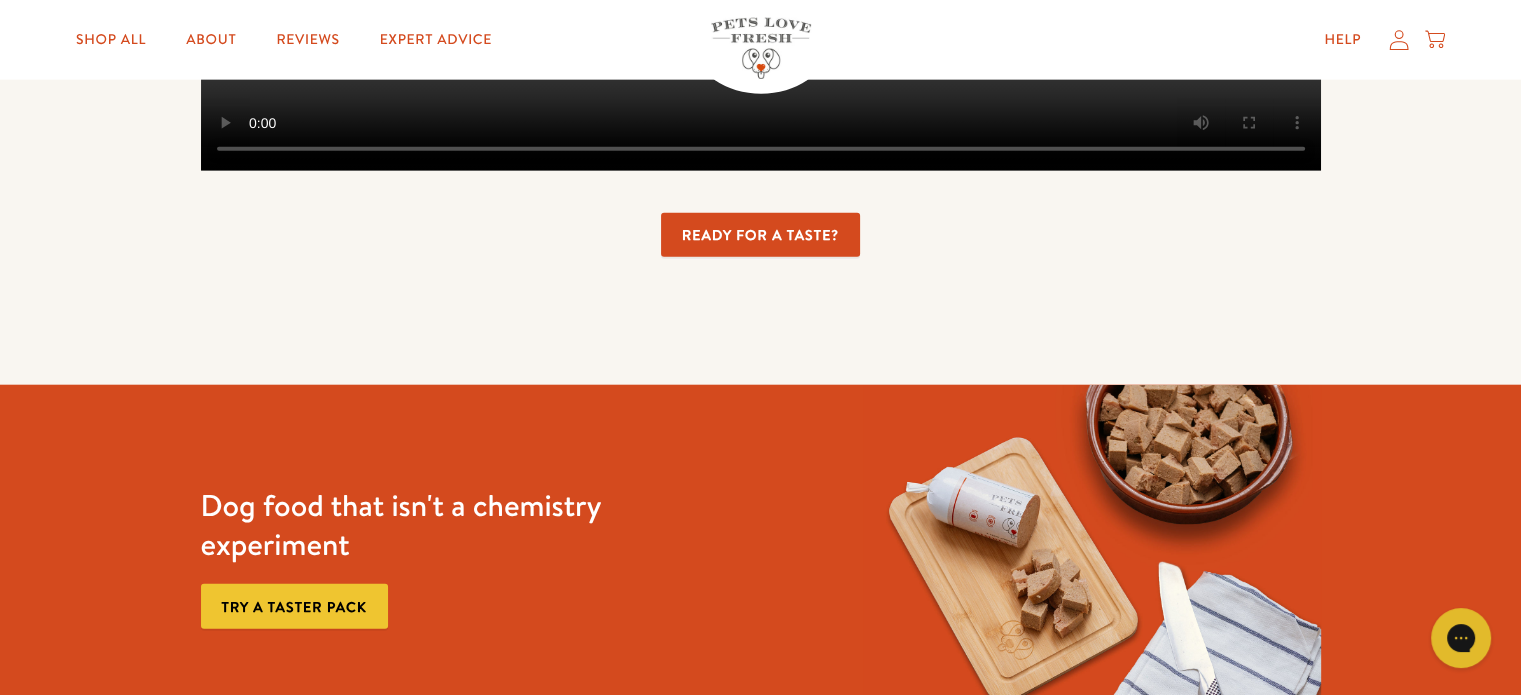 click on "Ready for a taste?" at bounding box center [760, 235] 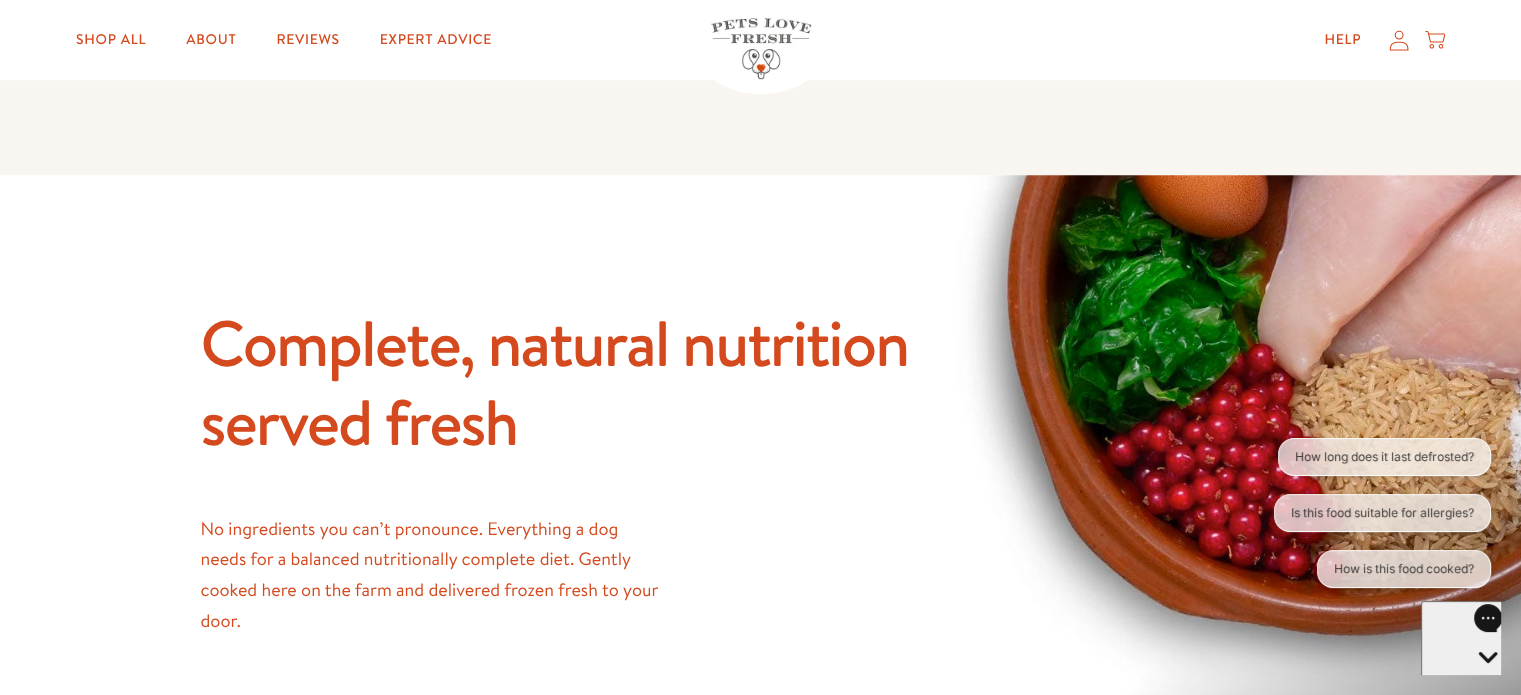 scroll, scrollTop: 900, scrollLeft: 0, axis: vertical 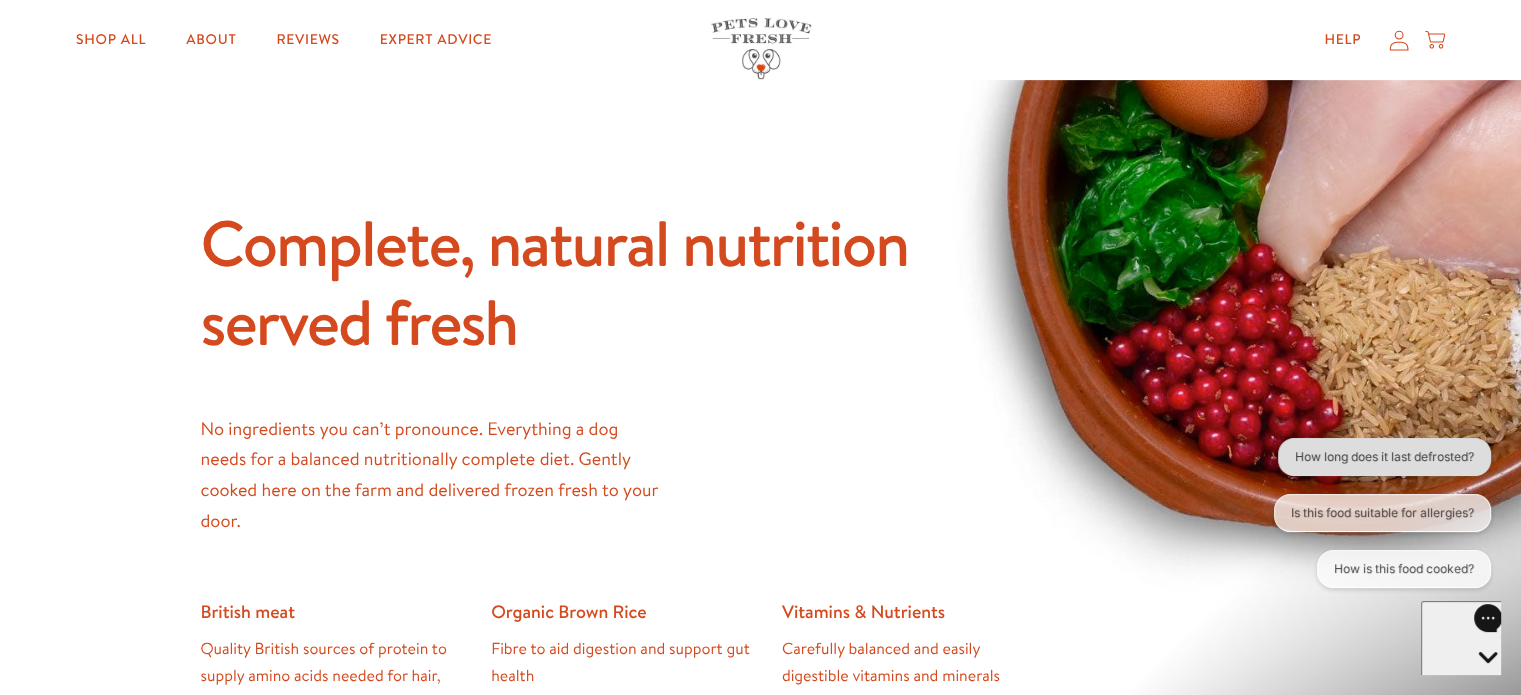 click on "How long does it last defrosted?" at bounding box center [1383, 457] 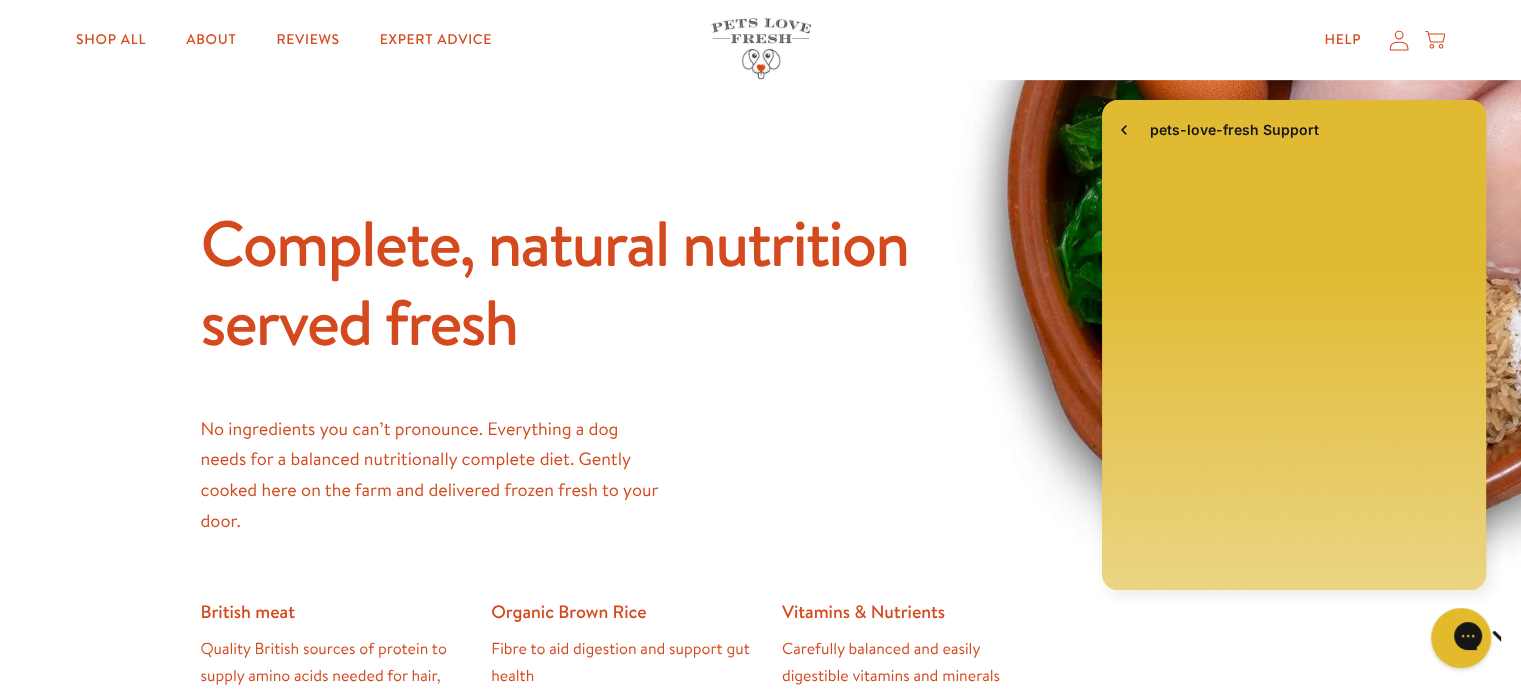 scroll, scrollTop: 0, scrollLeft: 0, axis: both 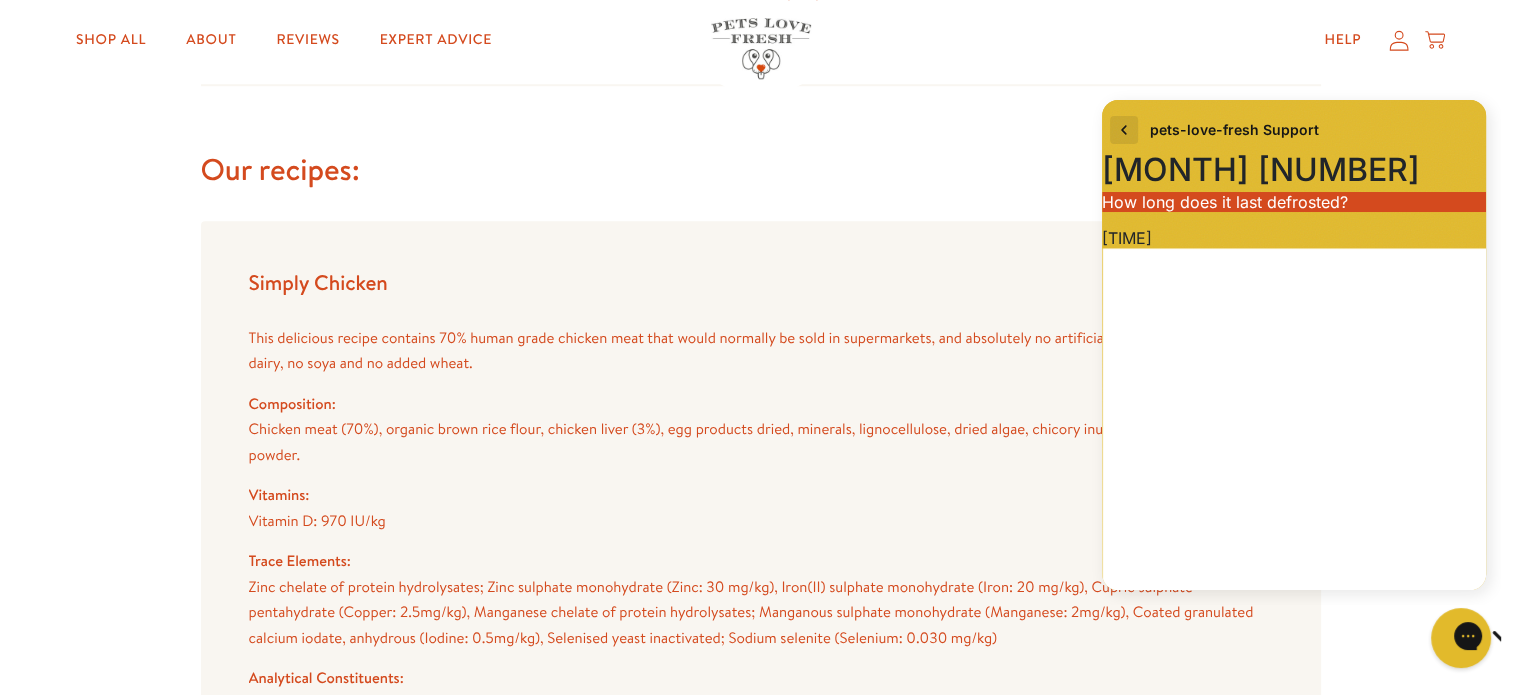 click 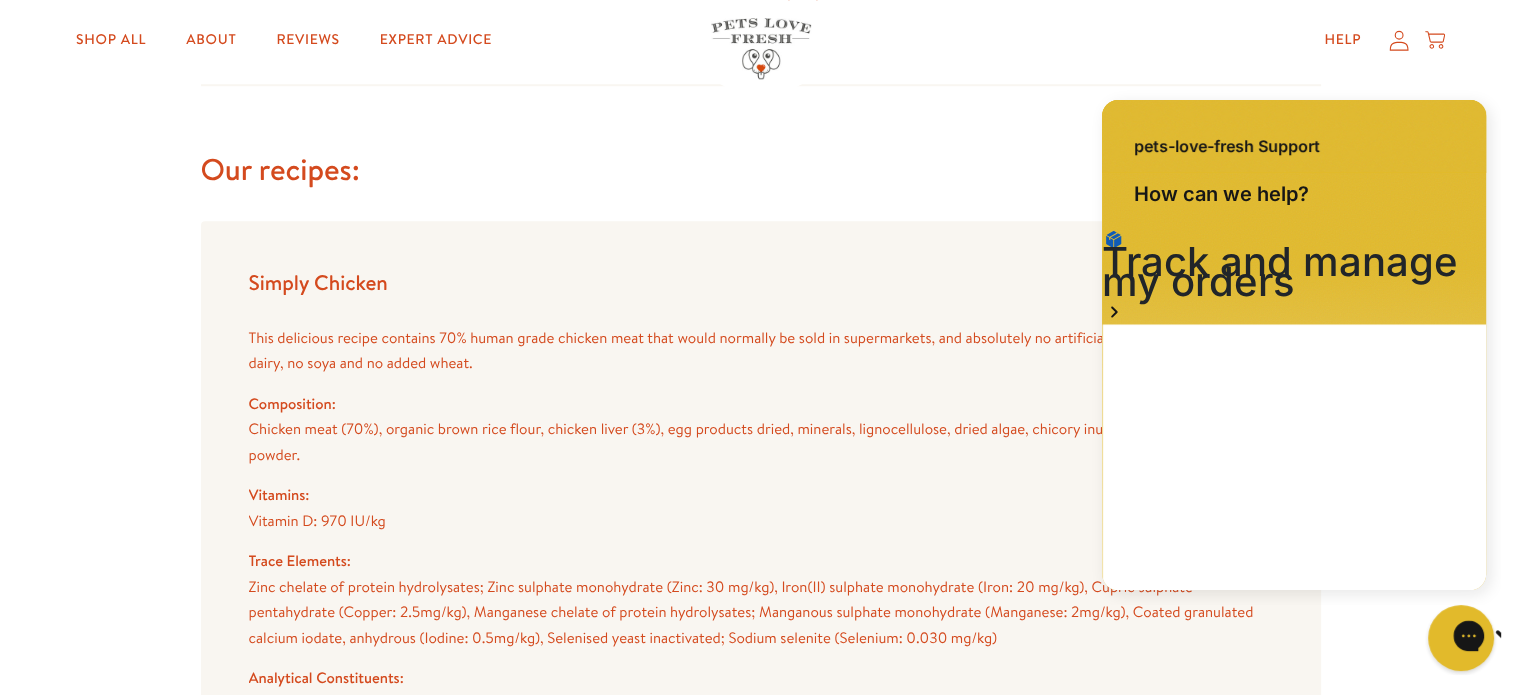 click at bounding box center (1539, 638) 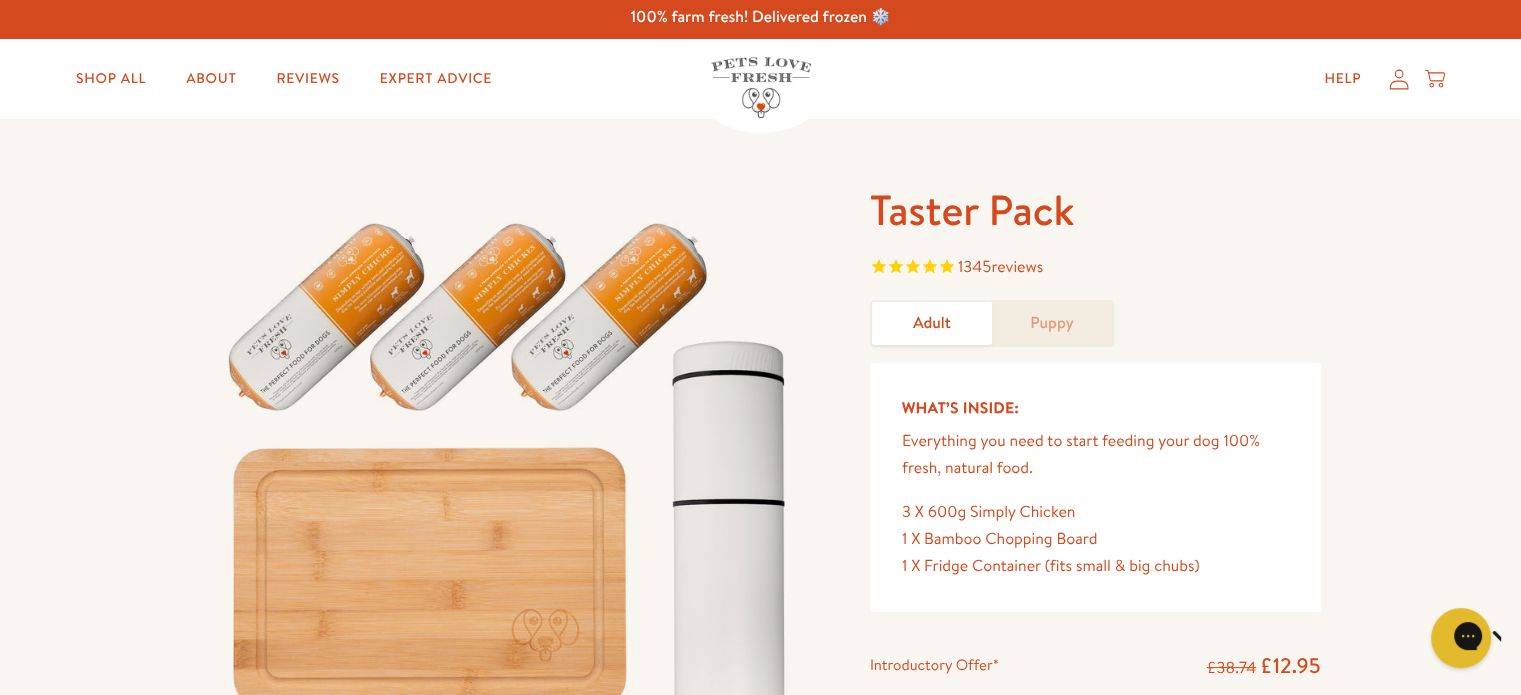 scroll, scrollTop: 0, scrollLeft: 0, axis: both 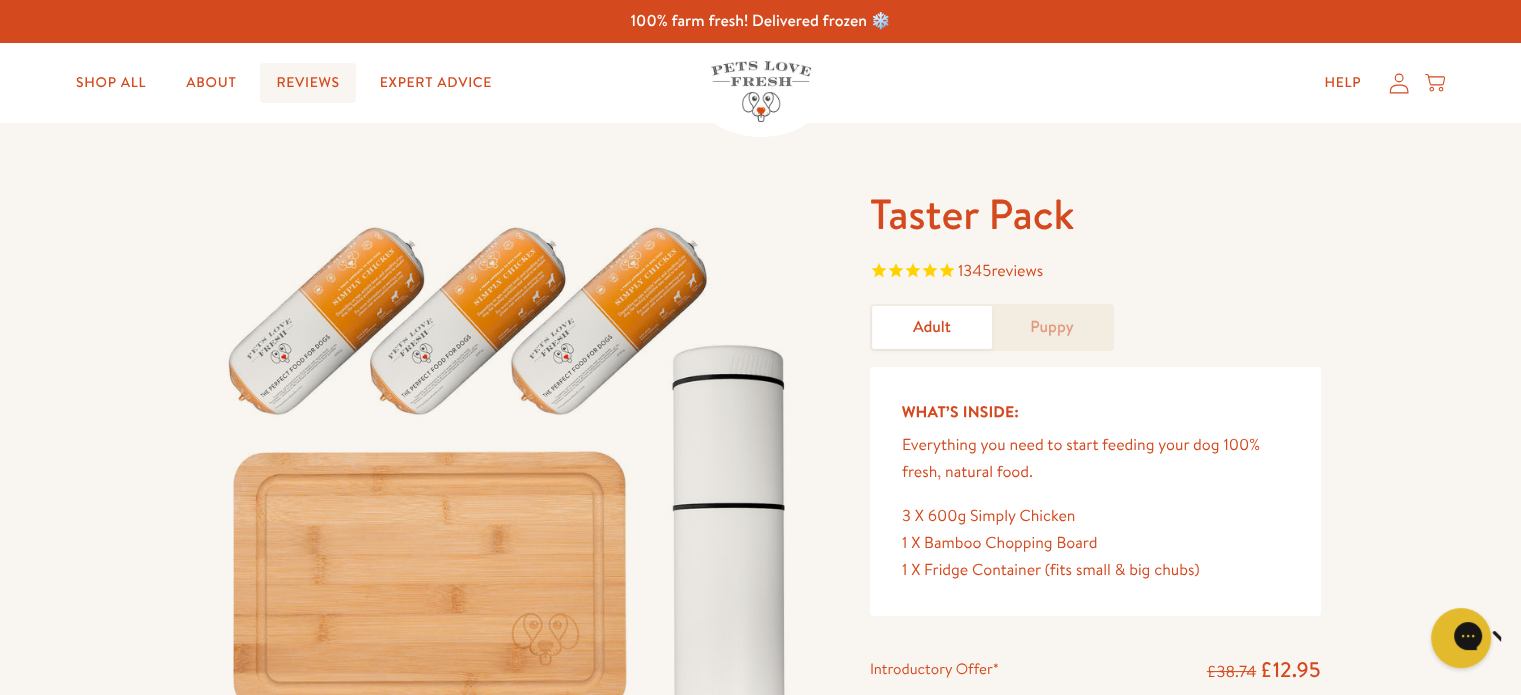 click on "Reviews" at bounding box center [307, 83] 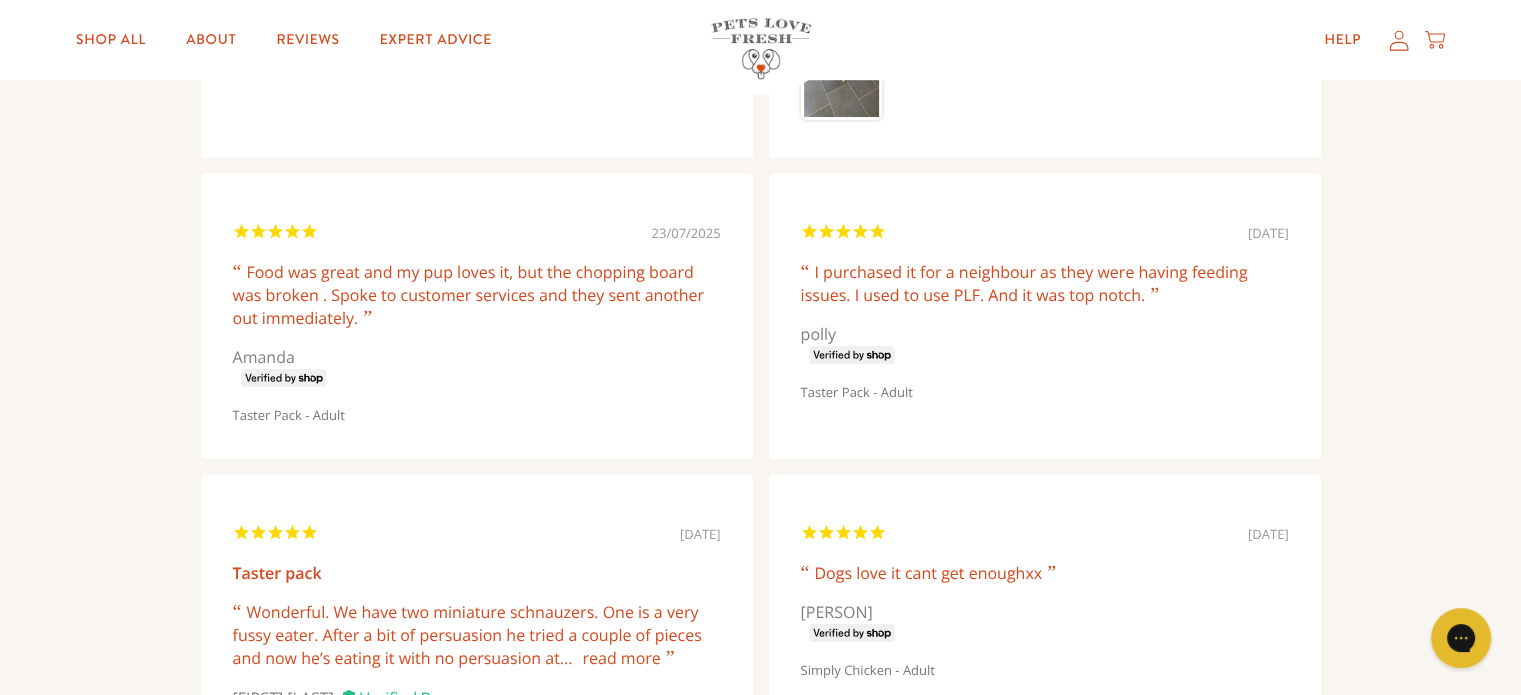 scroll, scrollTop: 1600, scrollLeft: 0, axis: vertical 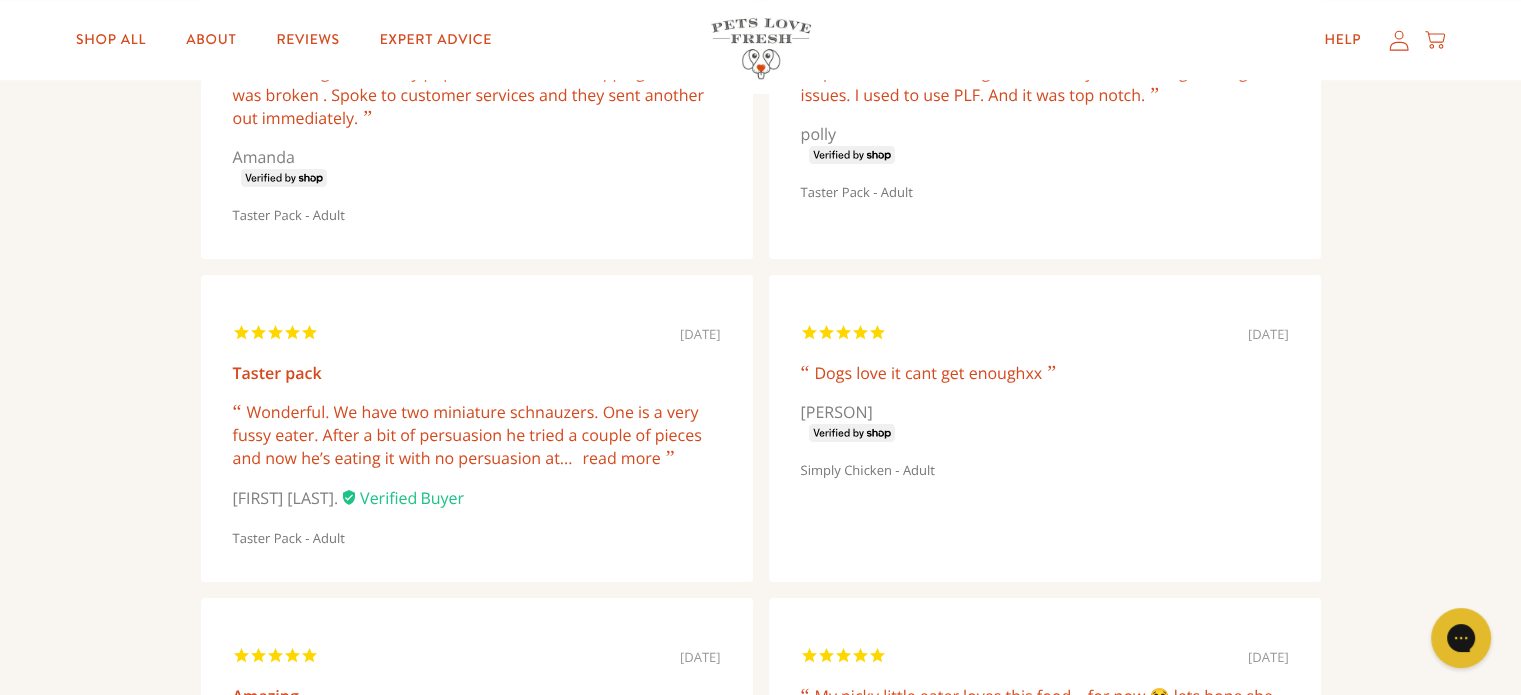 click on "read more" at bounding box center [621, 458] 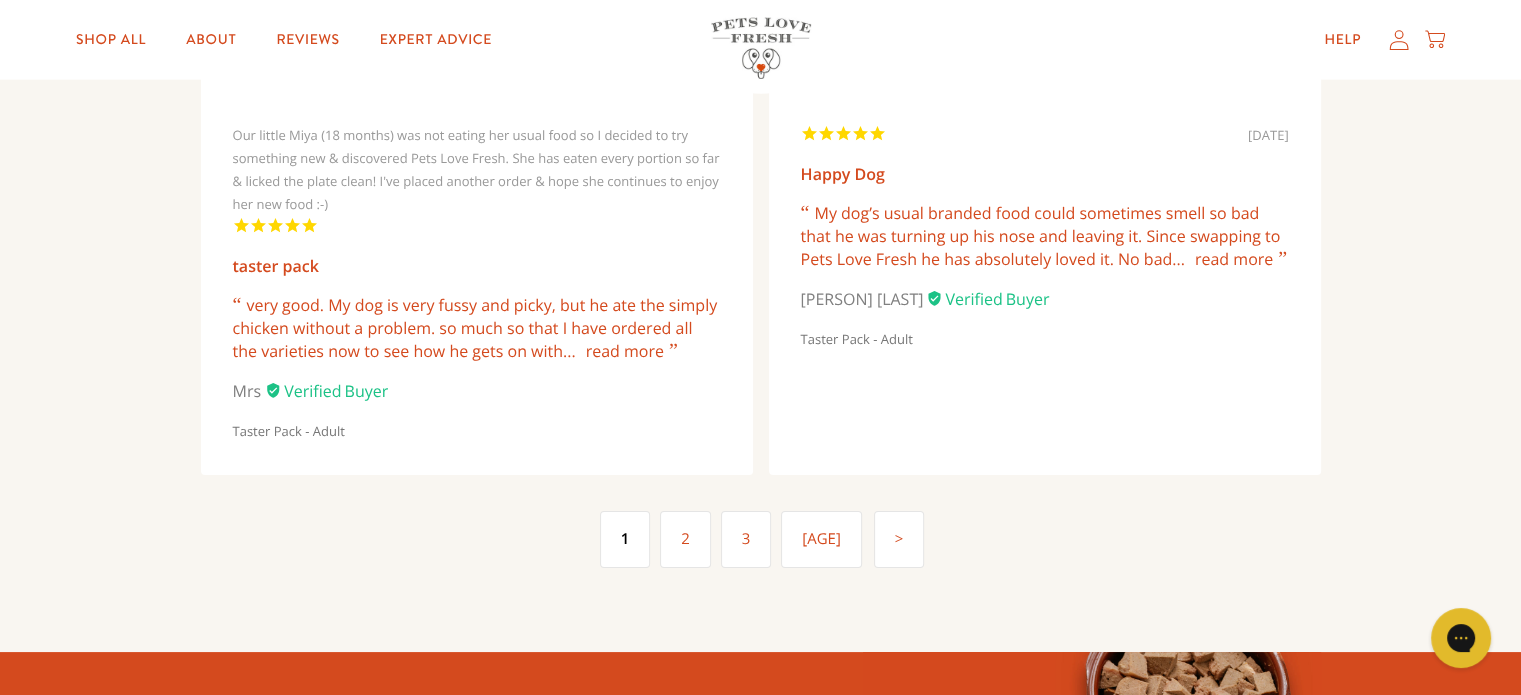 scroll, scrollTop: 5000, scrollLeft: 0, axis: vertical 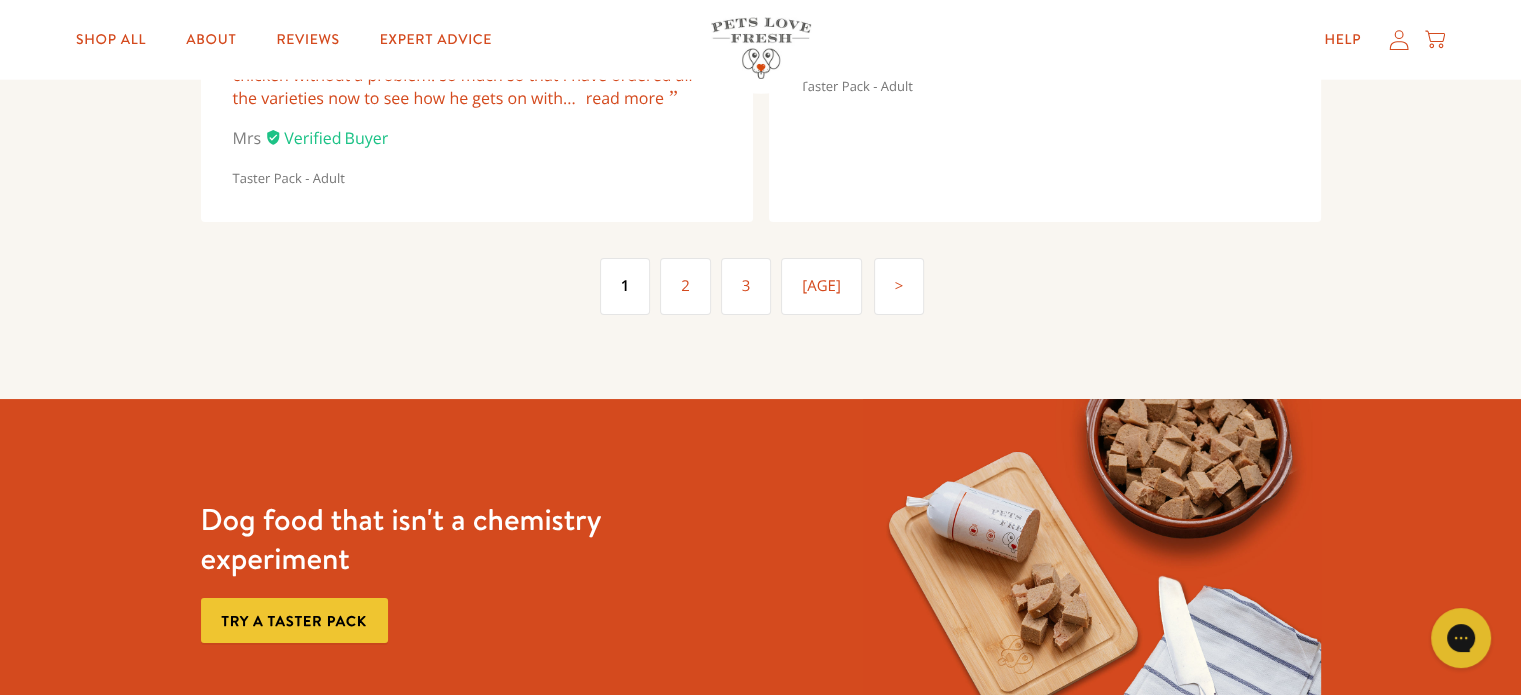 click on "2" at bounding box center (685, 286) 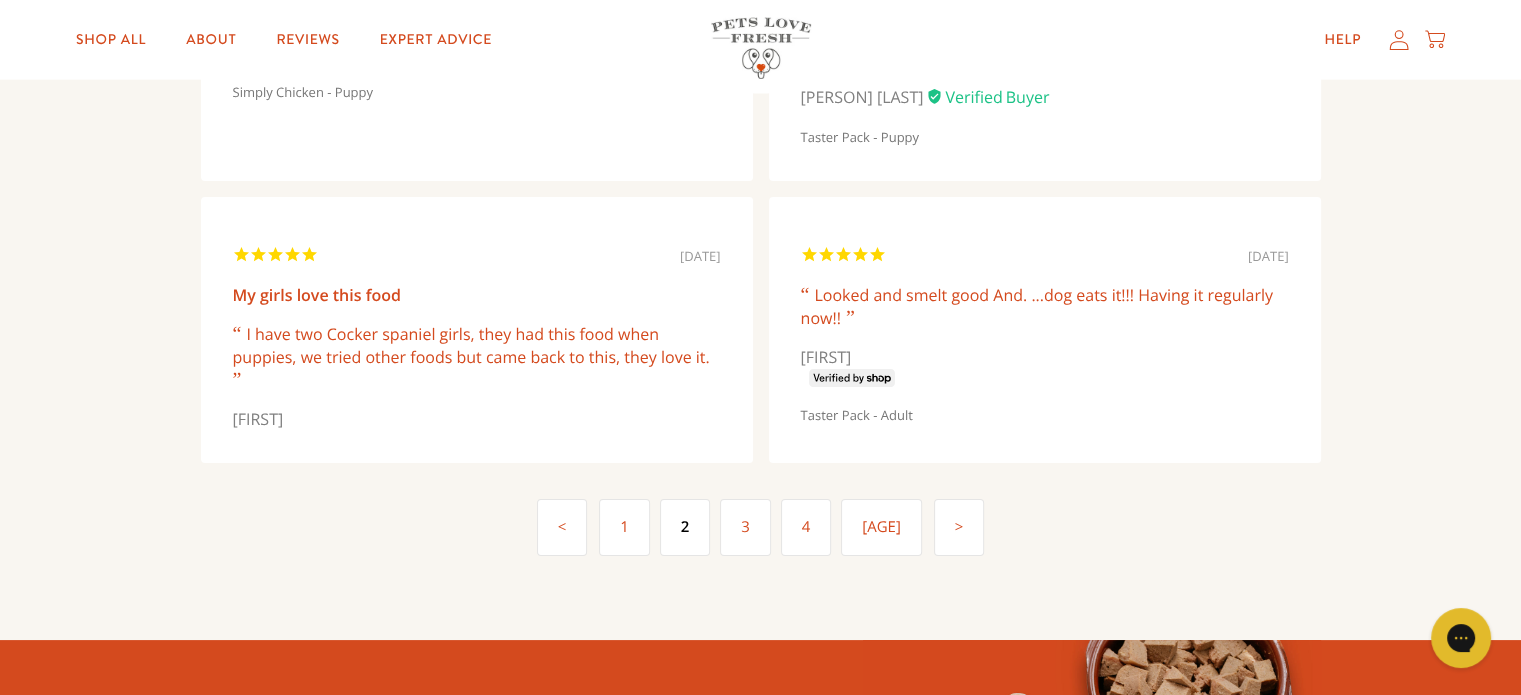 scroll, scrollTop: 4968, scrollLeft: 0, axis: vertical 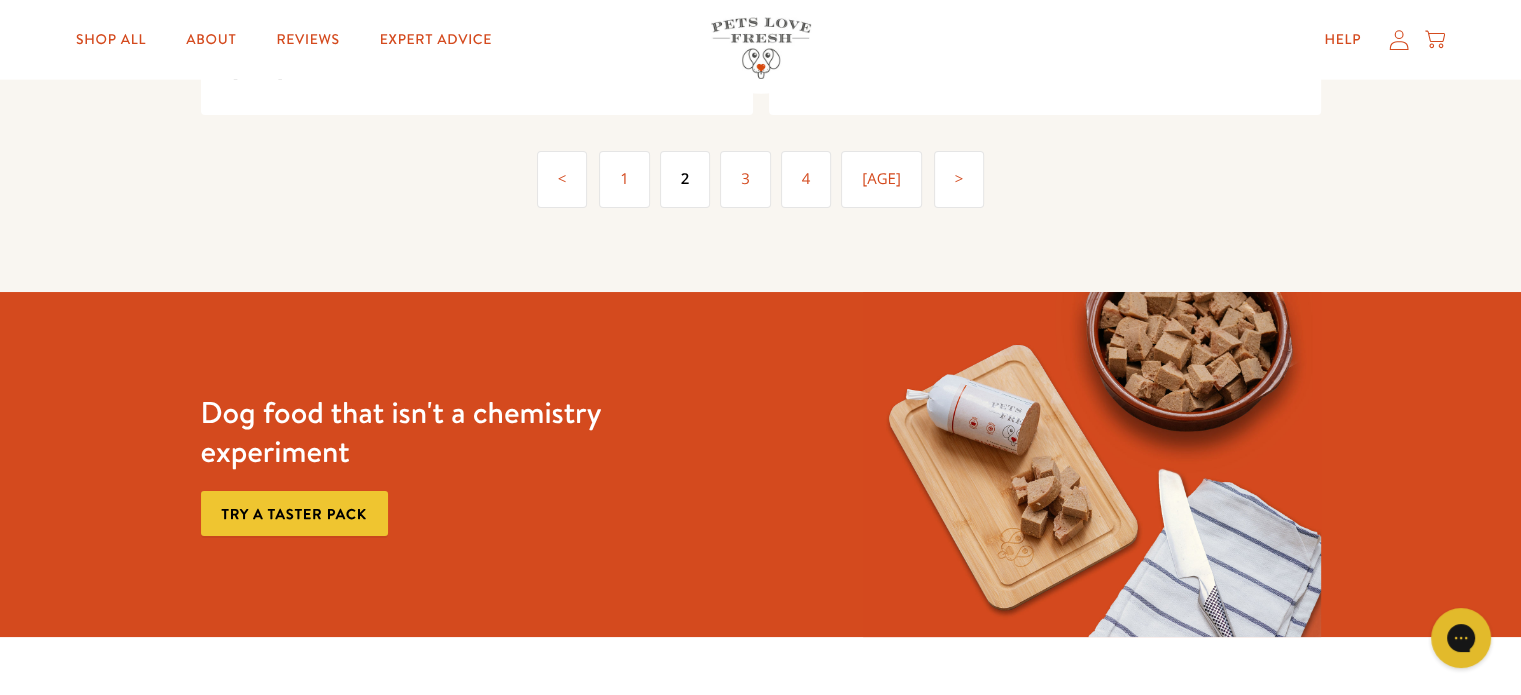 click on "3" at bounding box center [745, 179] 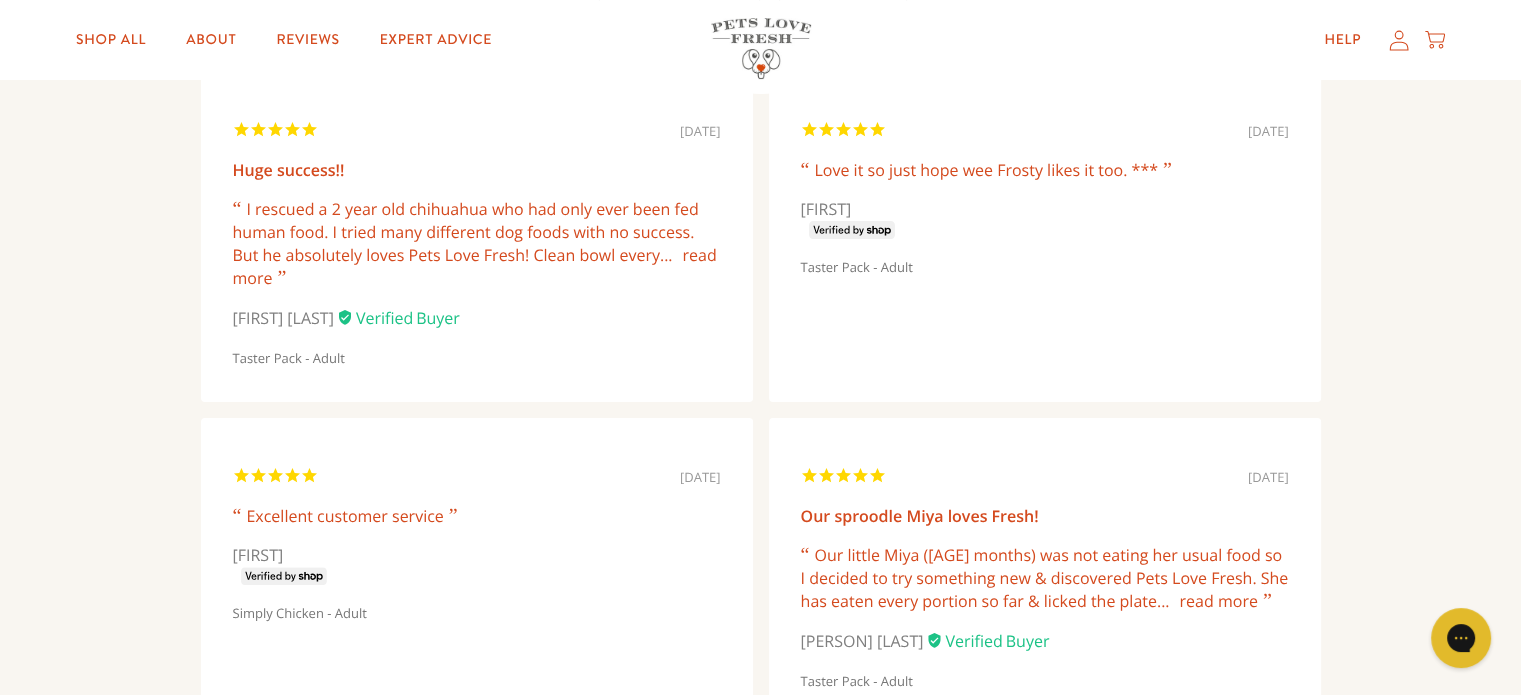 scroll, scrollTop: 368, scrollLeft: 0, axis: vertical 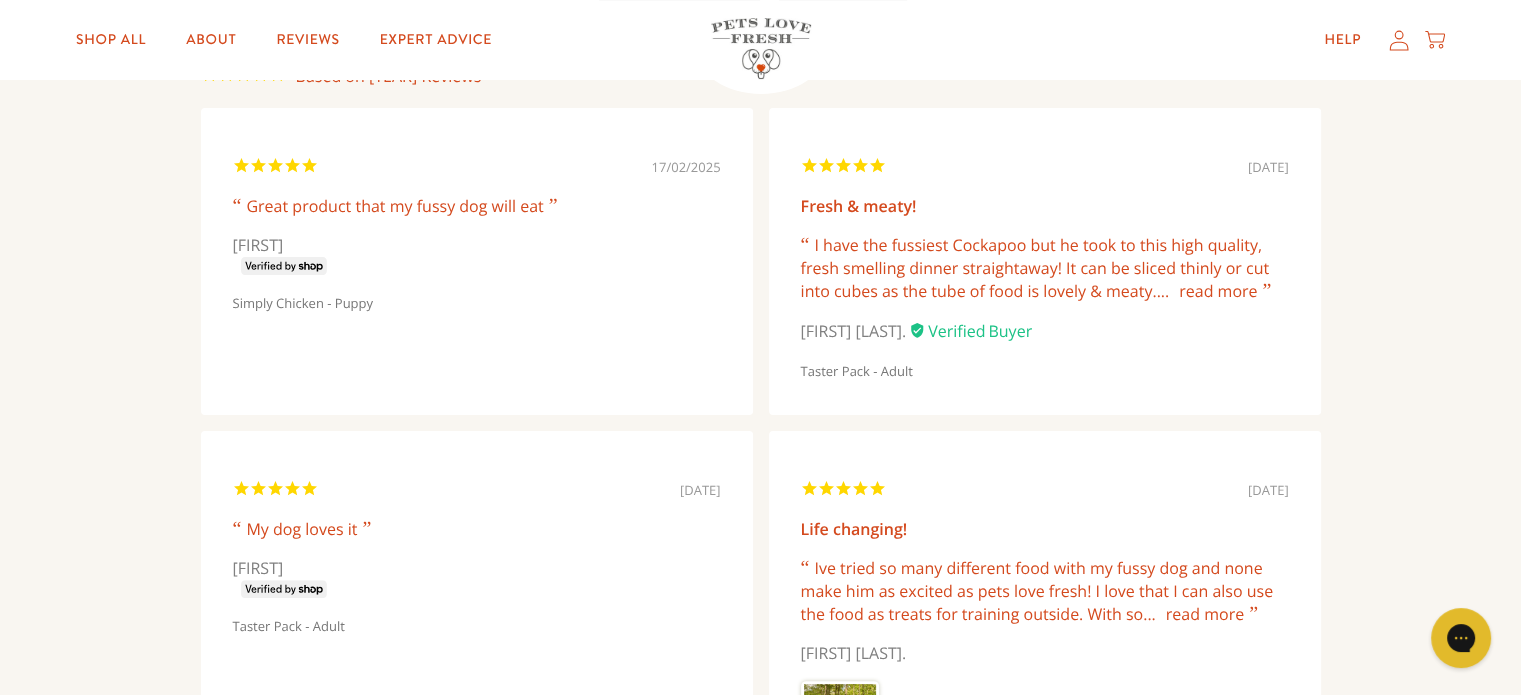 click on "read more" at bounding box center (1218, 291) 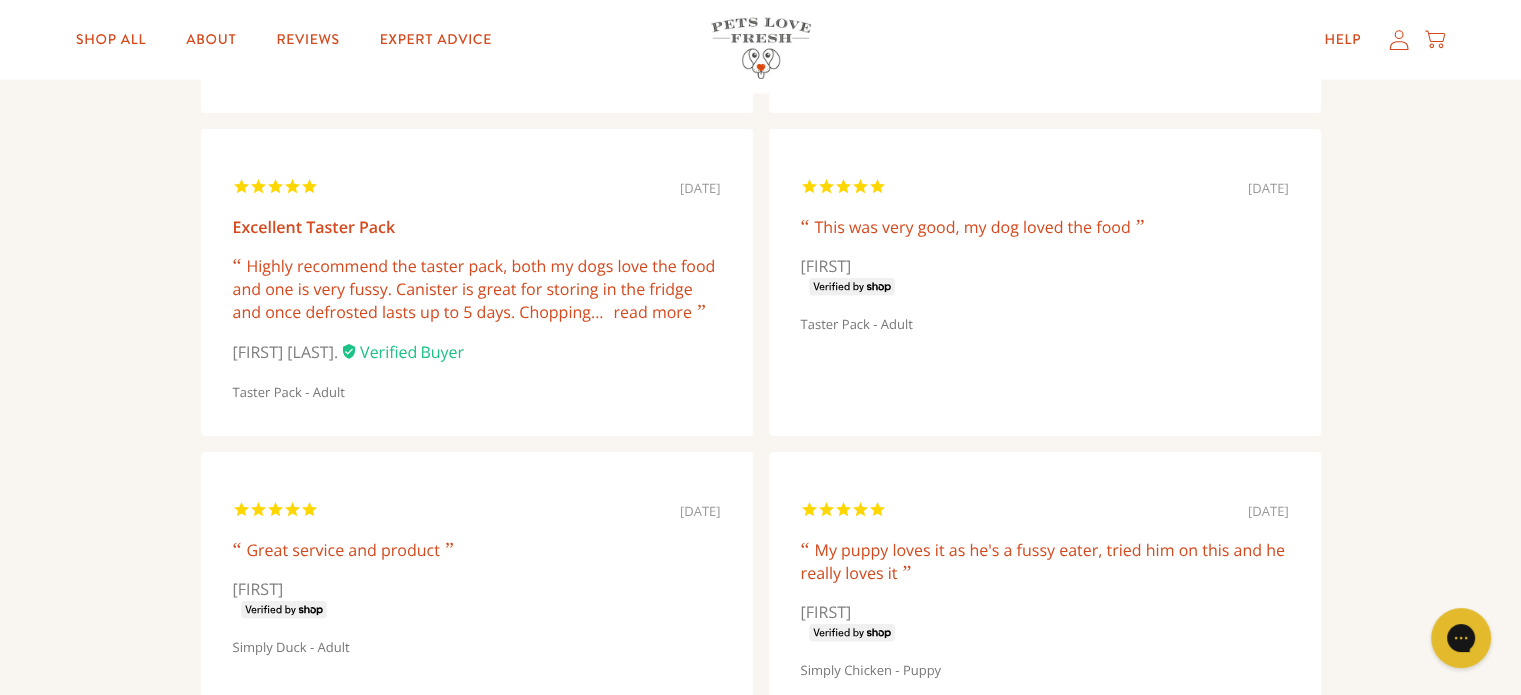 scroll, scrollTop: 5468, scrollLeft: 0, axis: vertical 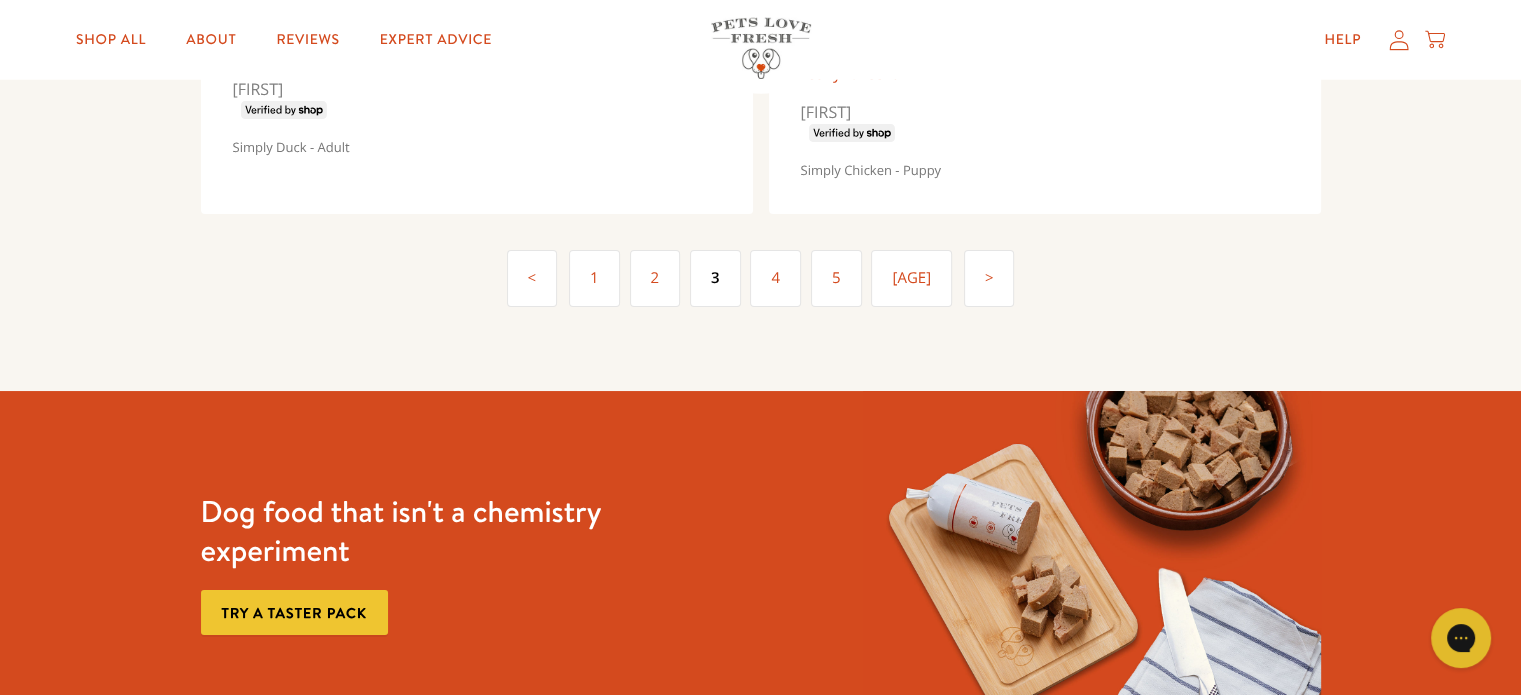 click on "[AGE]" at bounding box center (911, 278) 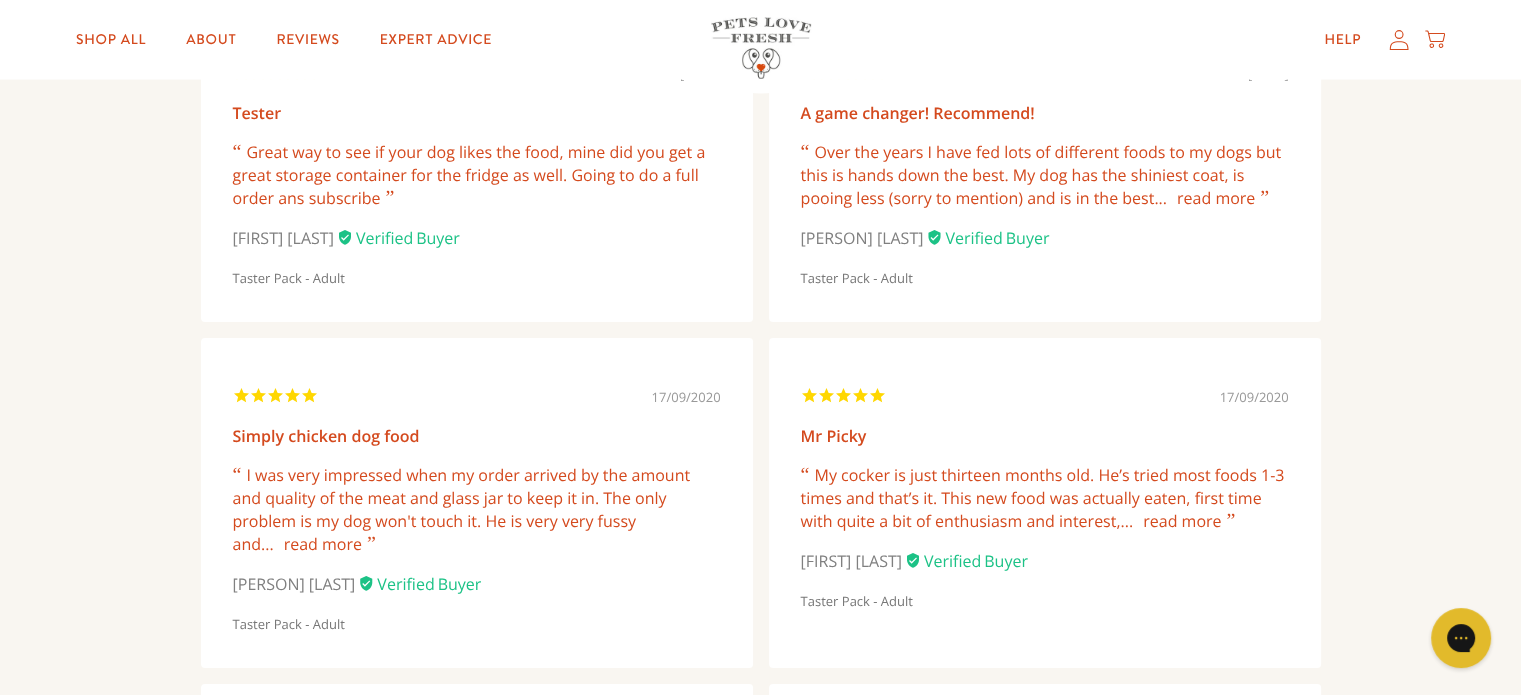 scroll, scrollTop: 4368, scrollLeft: 0, axis: vertical 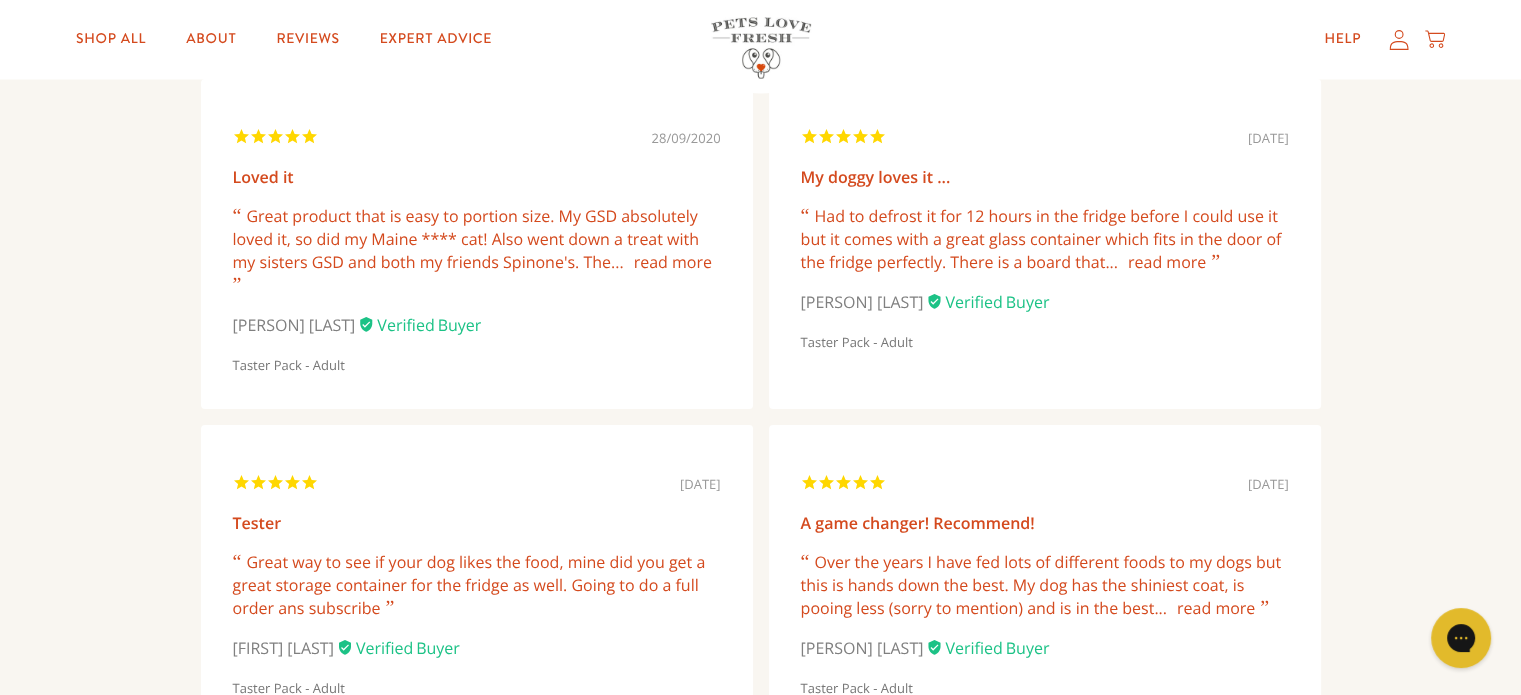 click on "Great product that my fussy dog will eat" at bounding box center (1045, 244) 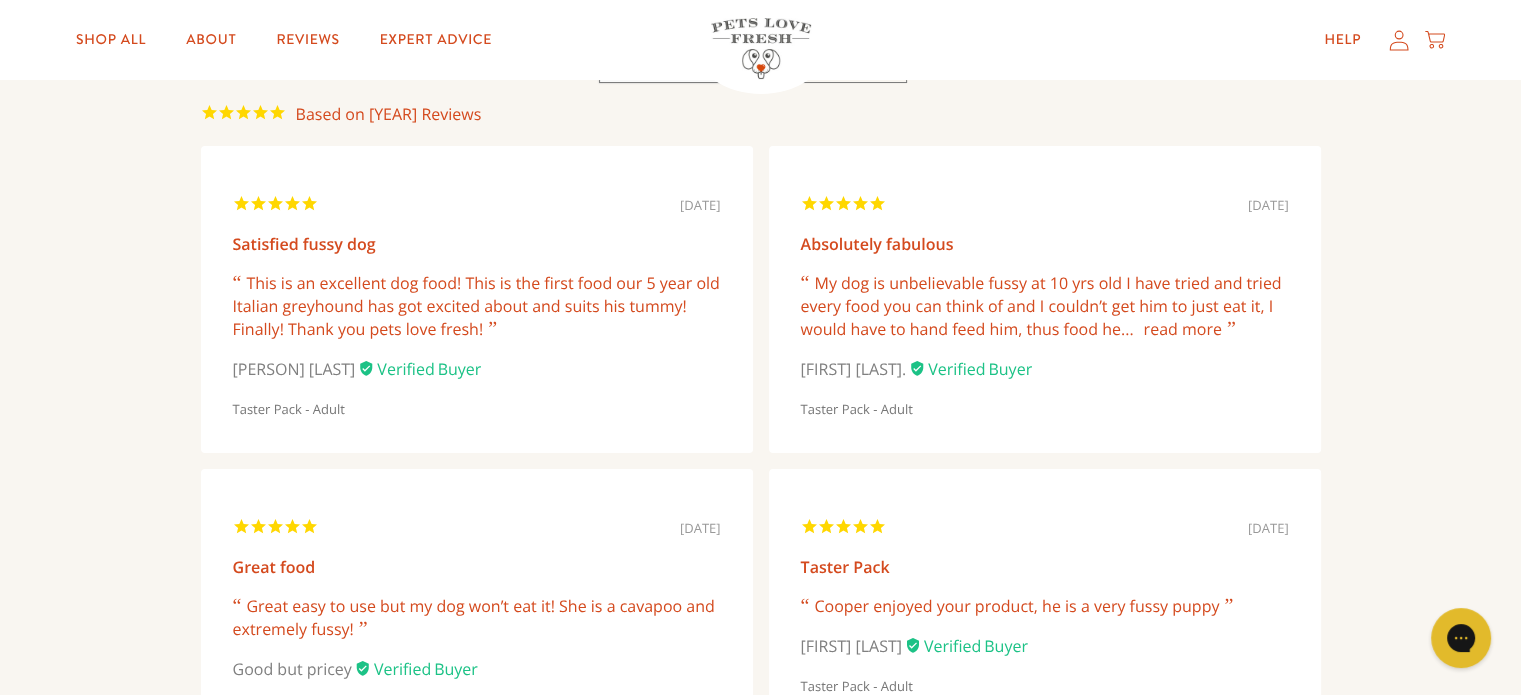 scroll, scrollTop: 0, scrollLeft: 0, axis: both 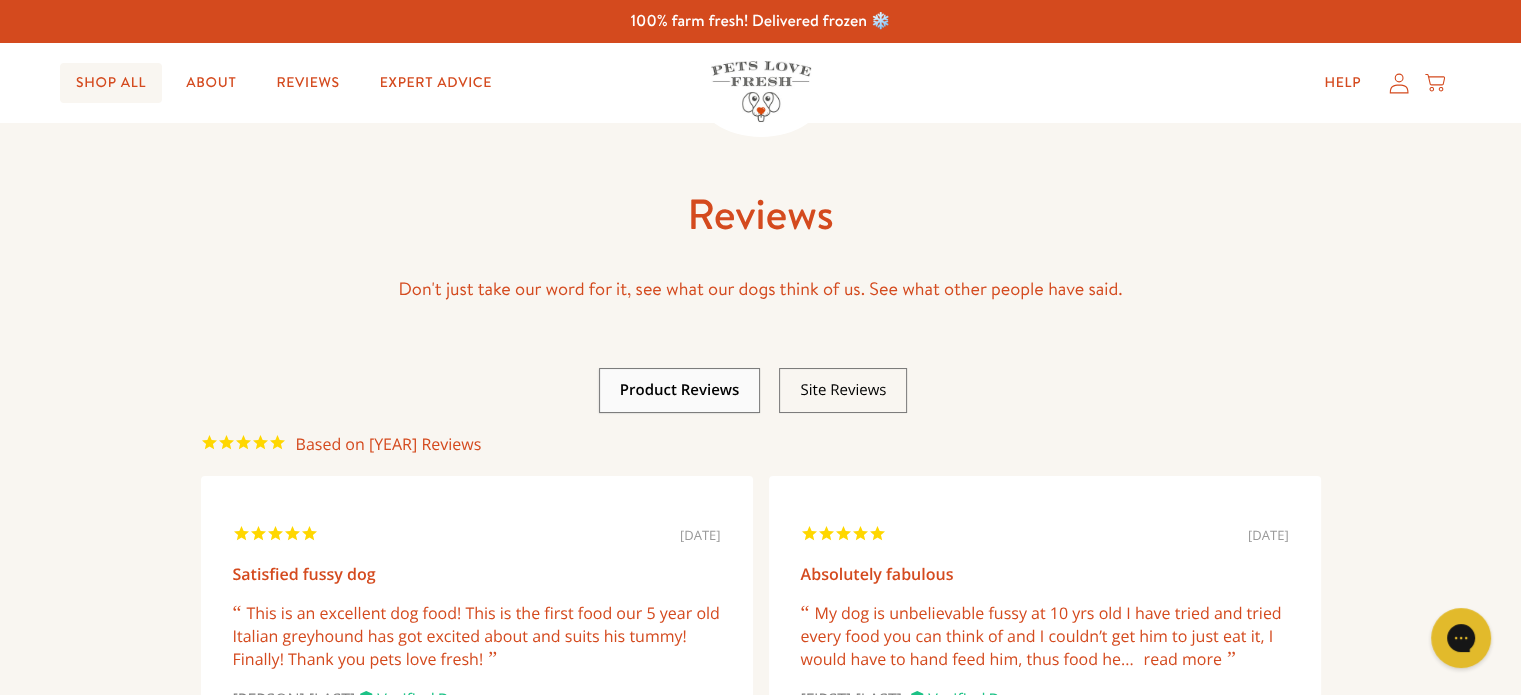 click on "Shop All" at bounding box center (111, 83) 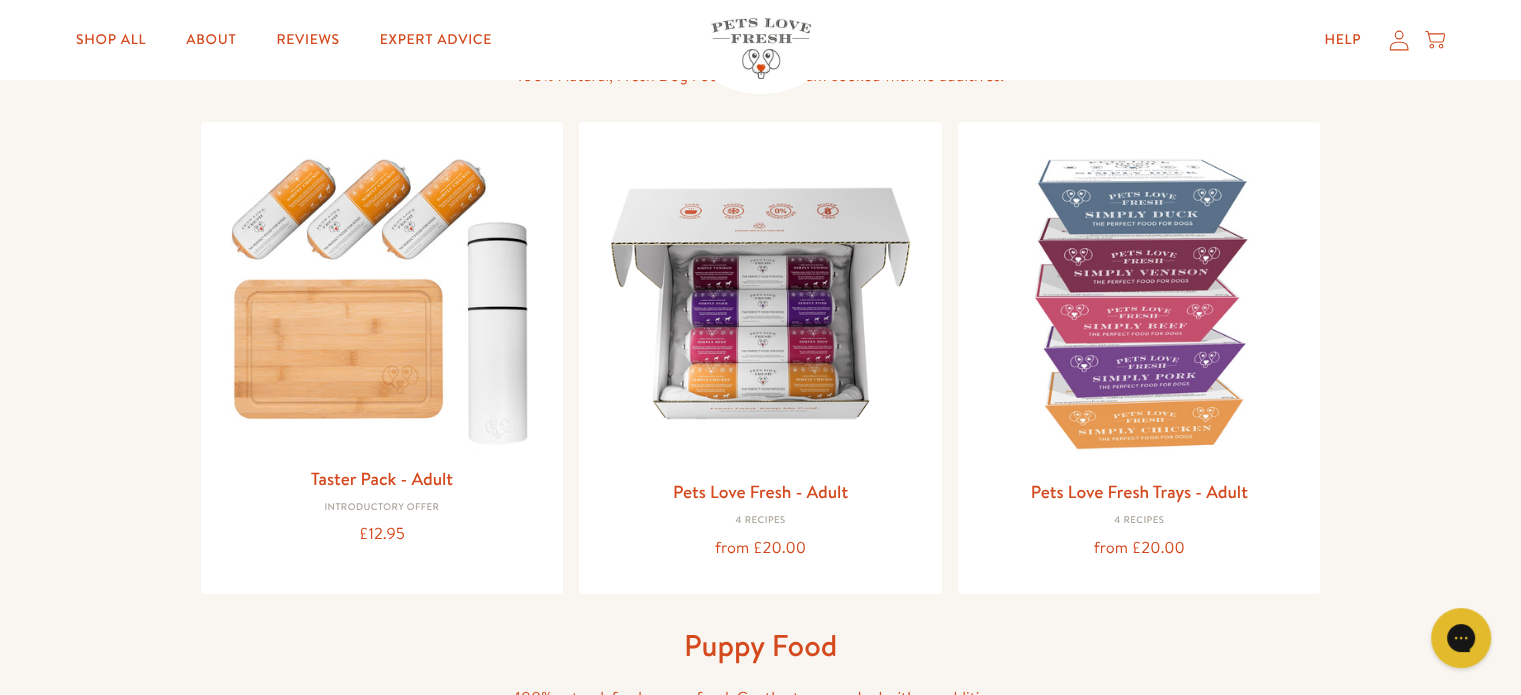 scroll, scrollTop: 200, scrollLeft: 0, axis: vertical 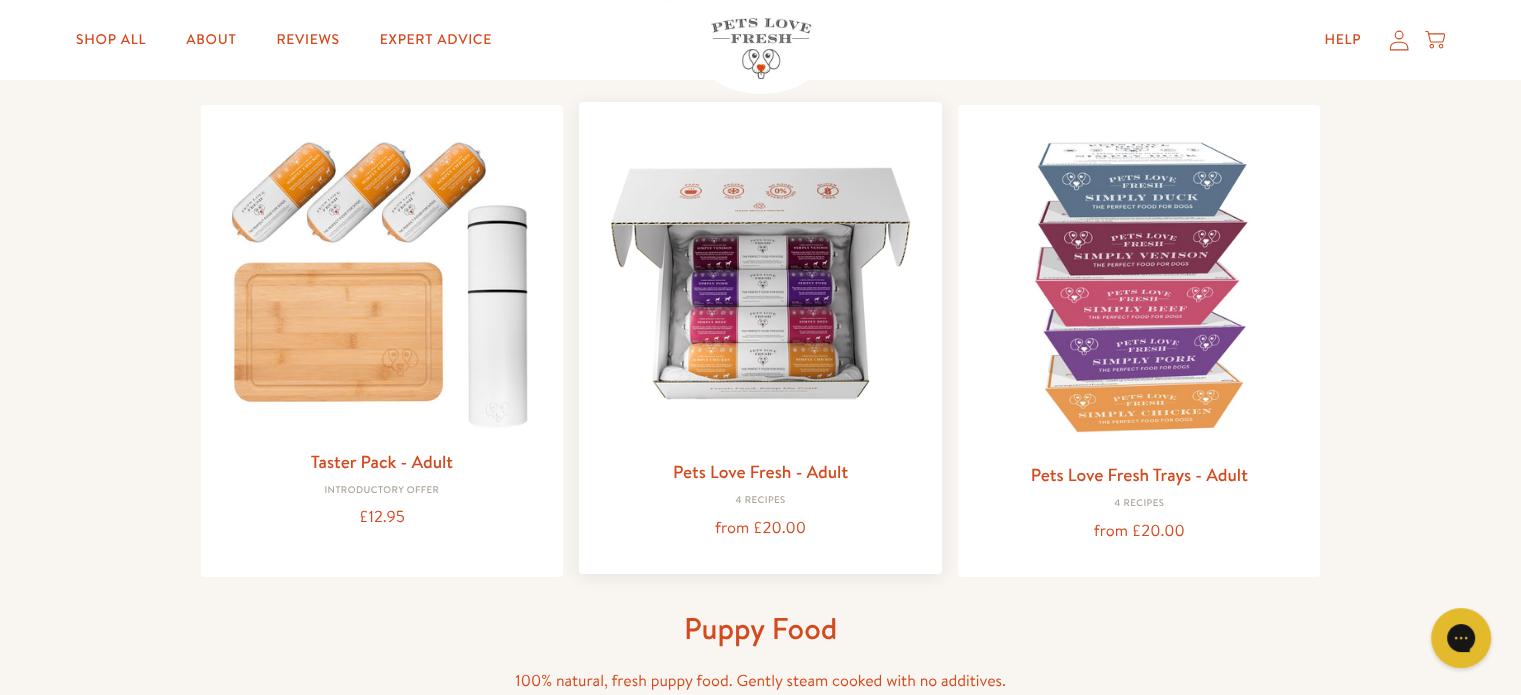 click at bounding box center [760, 283] 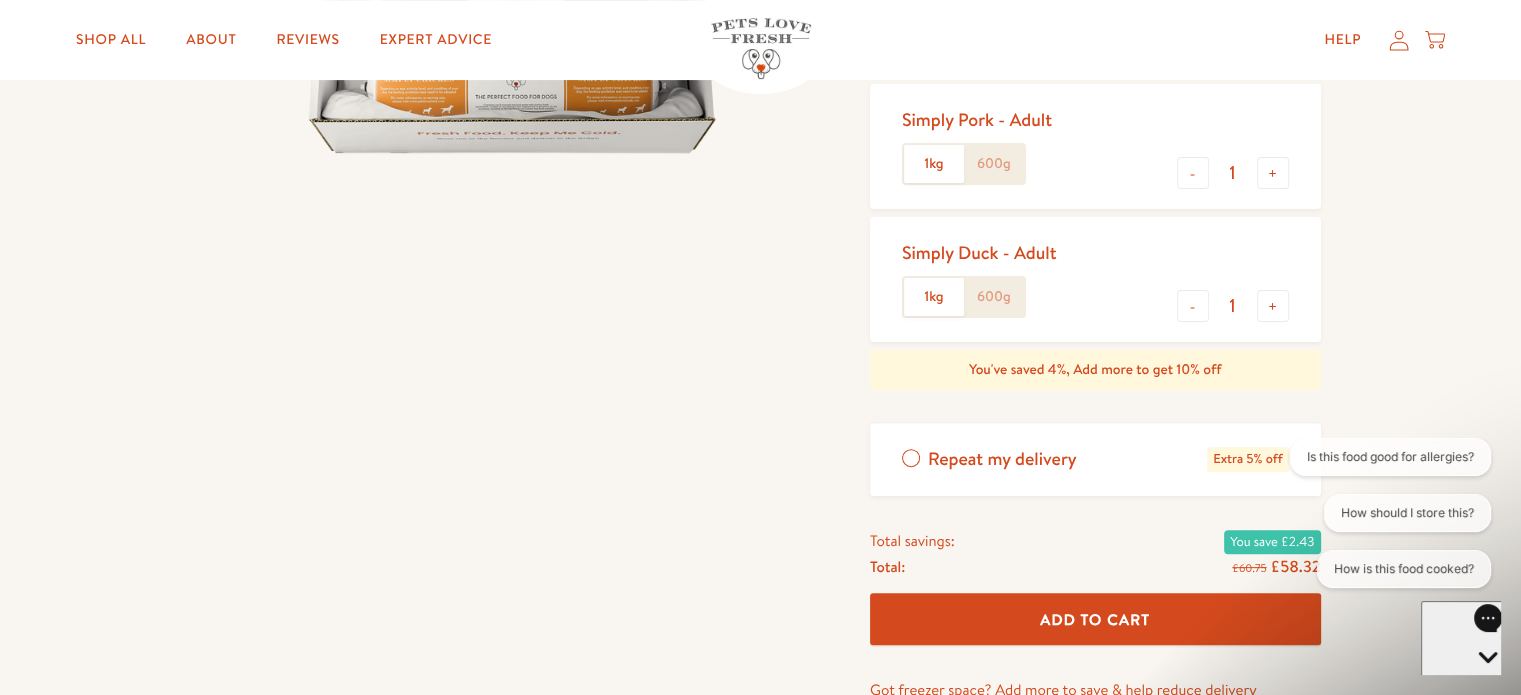 scroll, scrollTop: 500, scrollLeft: 0, axis: vertical 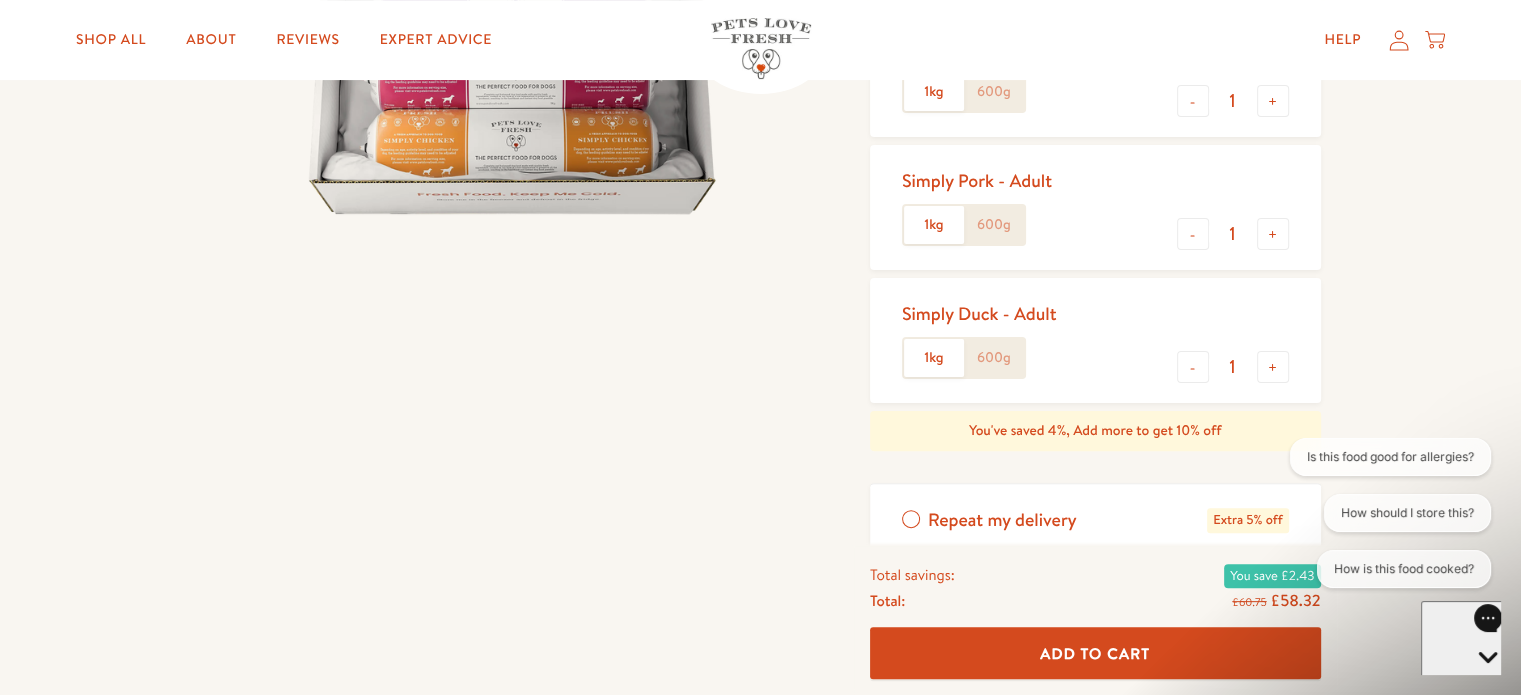 click on "600g" 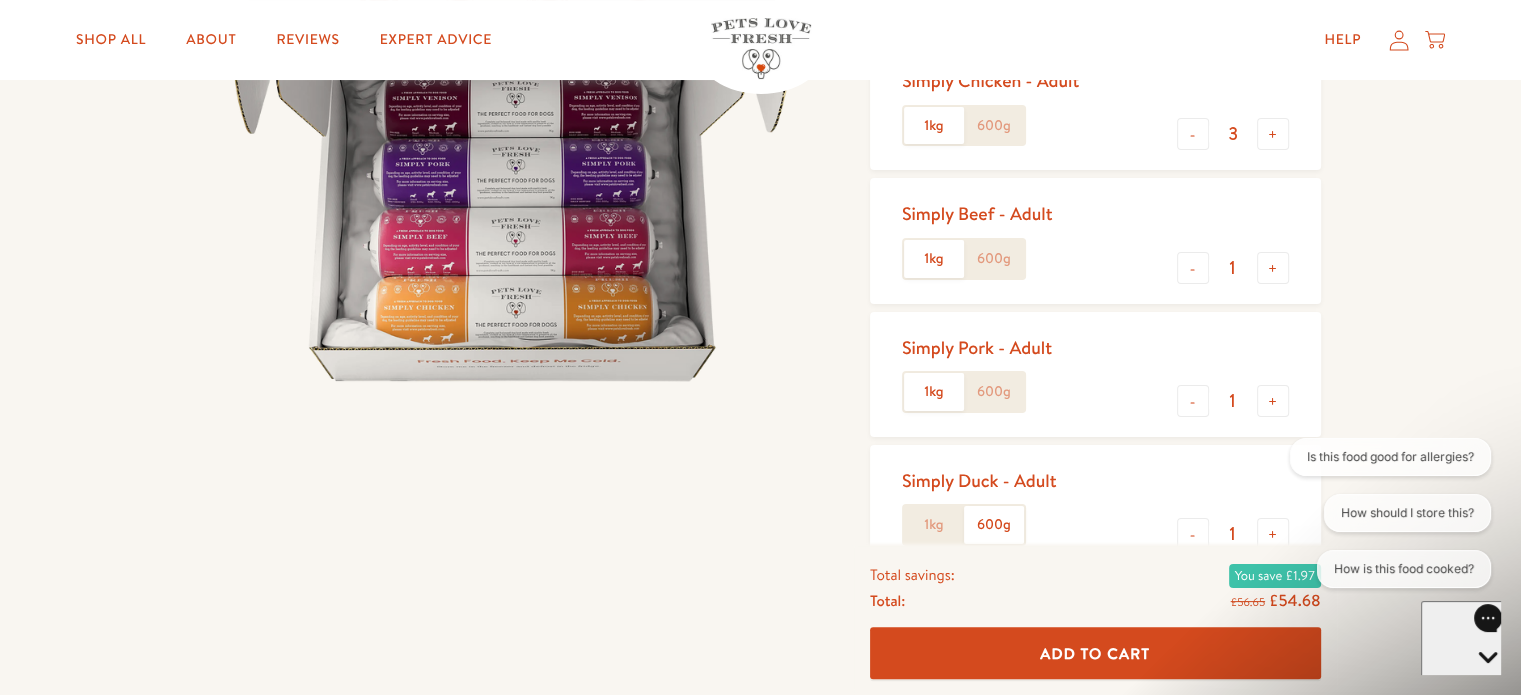 scroll, scrollTop: 300, scrollLeft: 0, axis: vertical 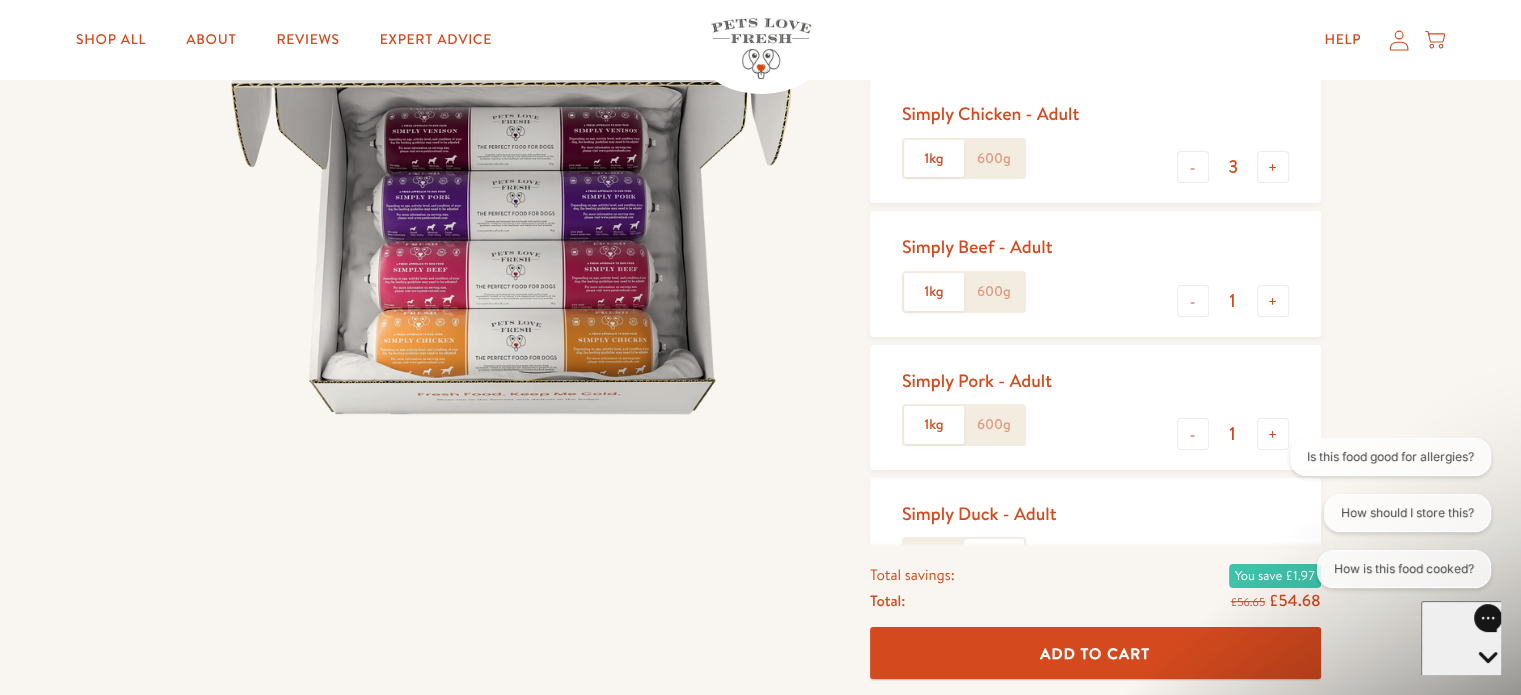 click on "600g" 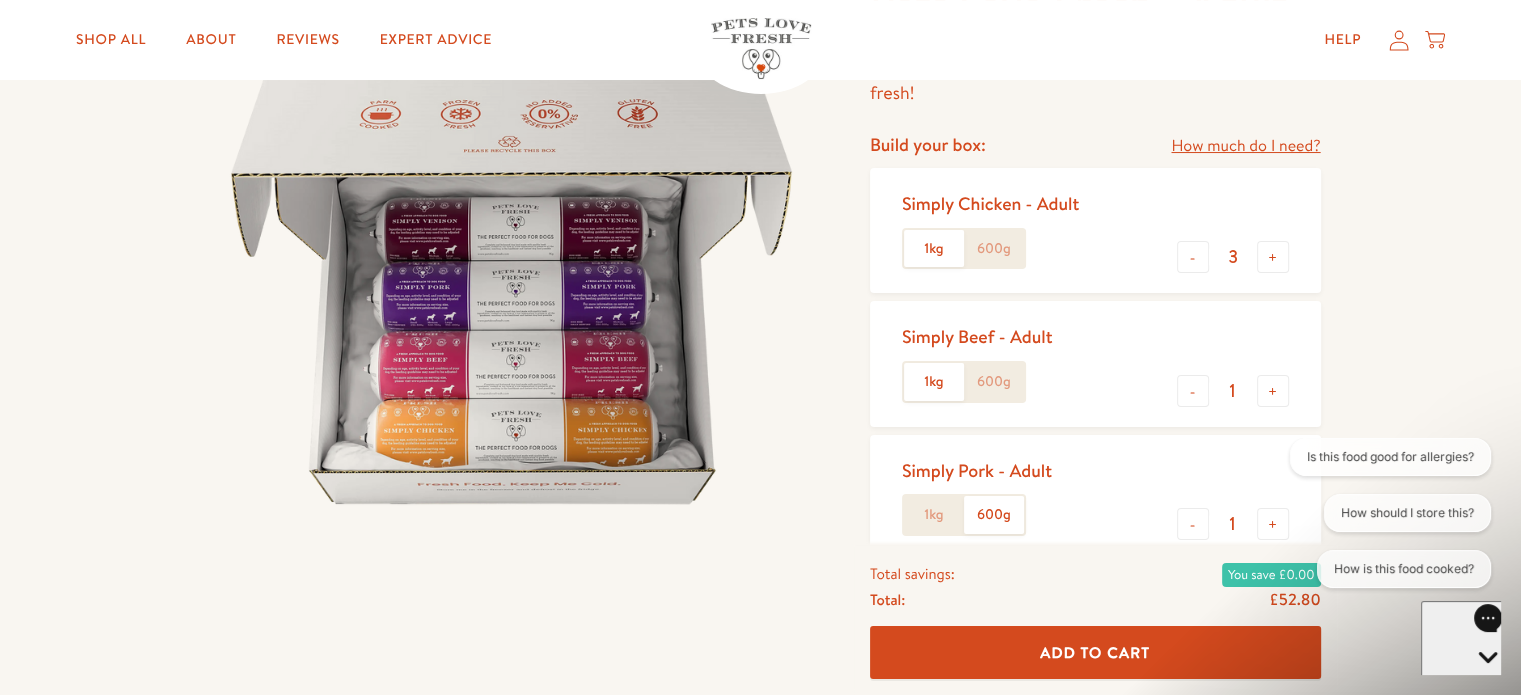 scroll, scrollTop: 200, scrollLeft: 0, axis: vertical 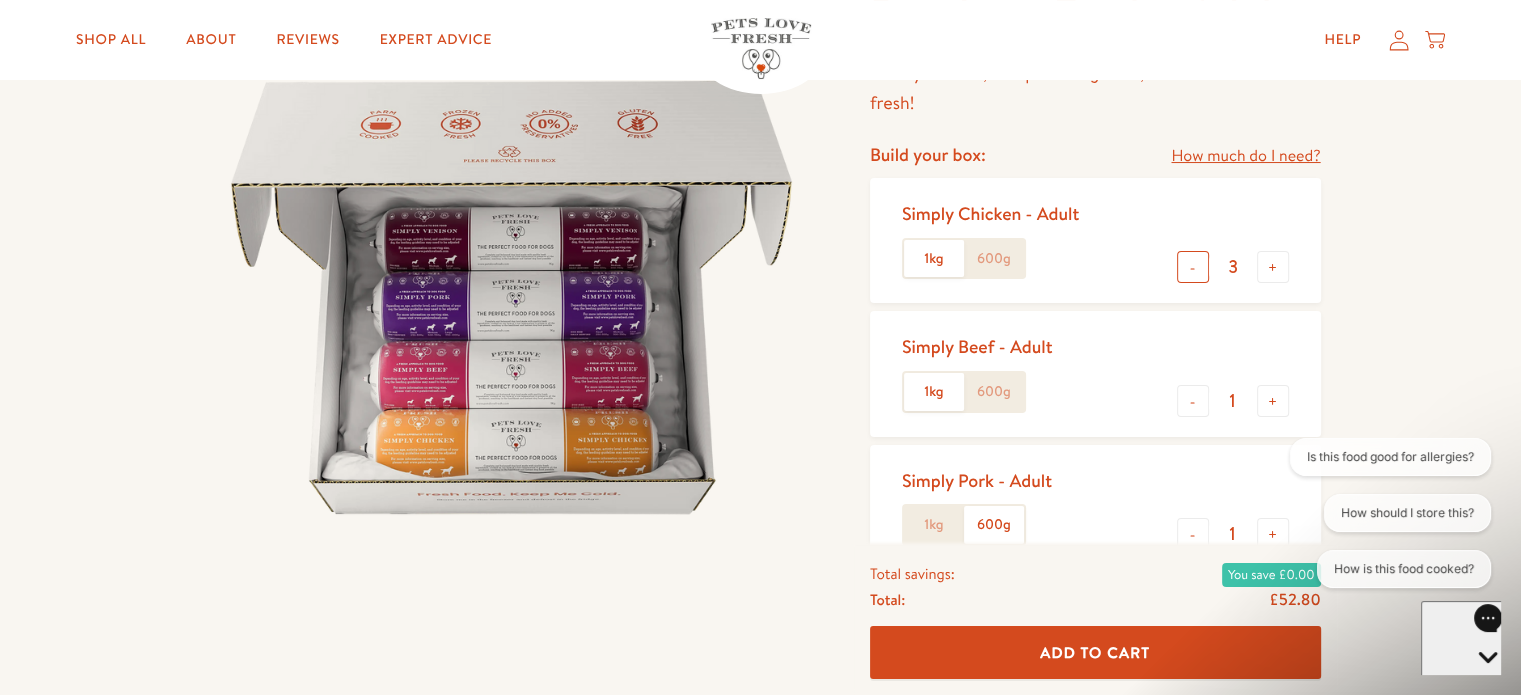 click on "-" at bounding box center [1193, 267] 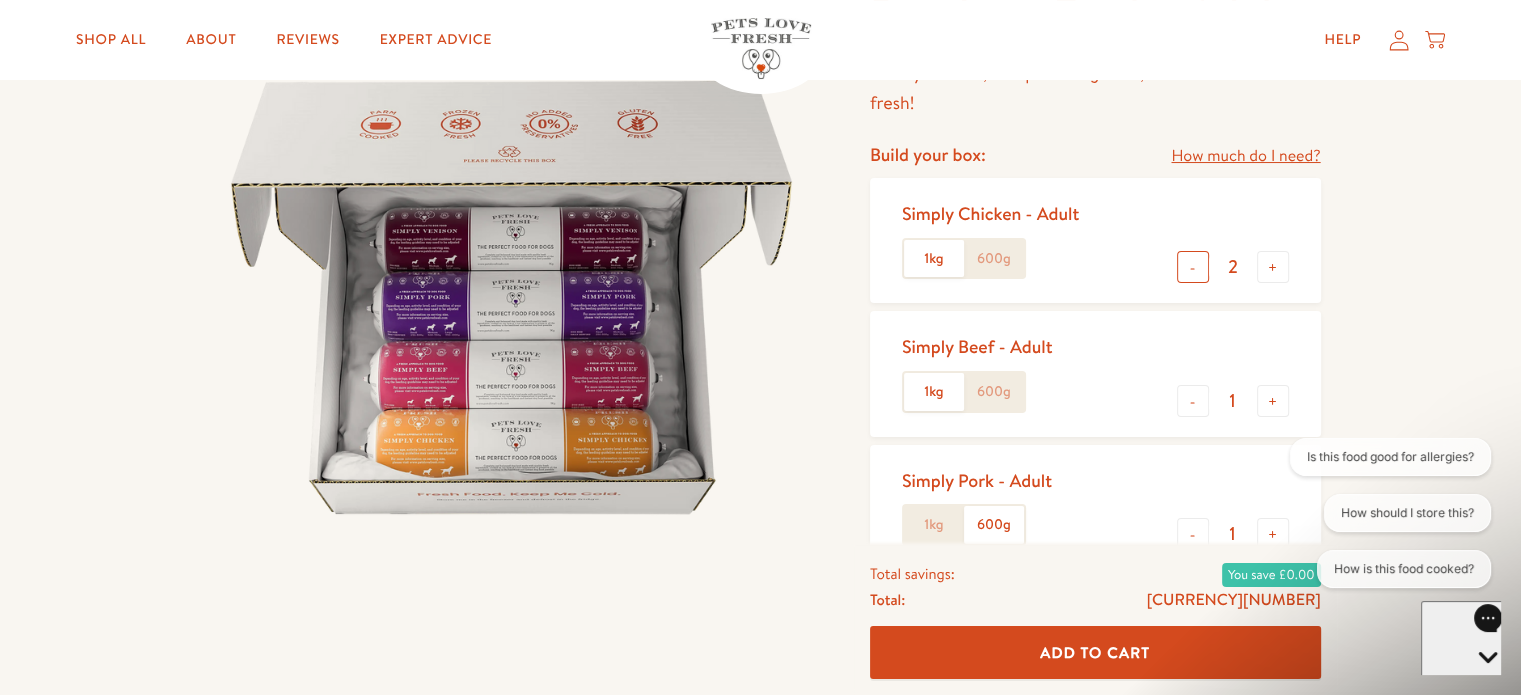 click on "-" at bounding box center (1193, 267) 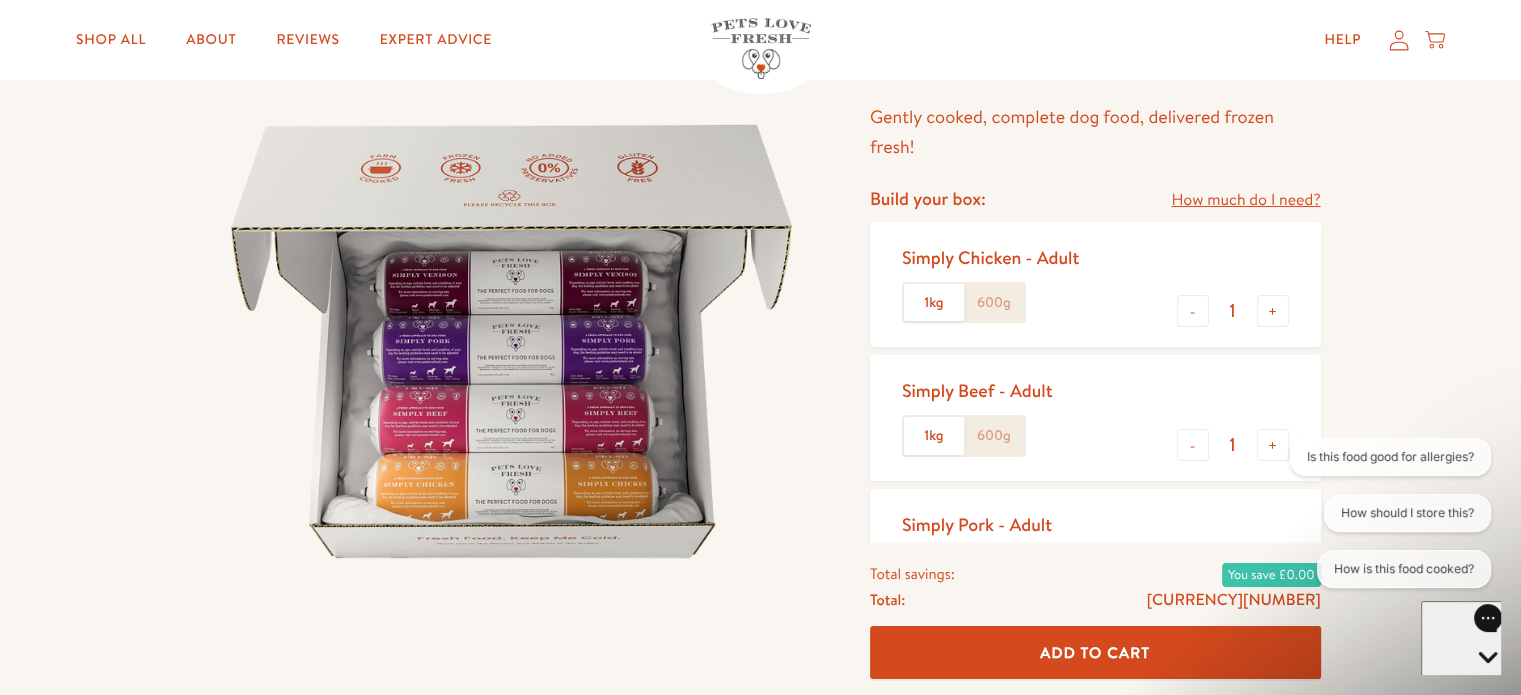 scroll, scrollTop: 0, scrollLeft: 0, axis: both 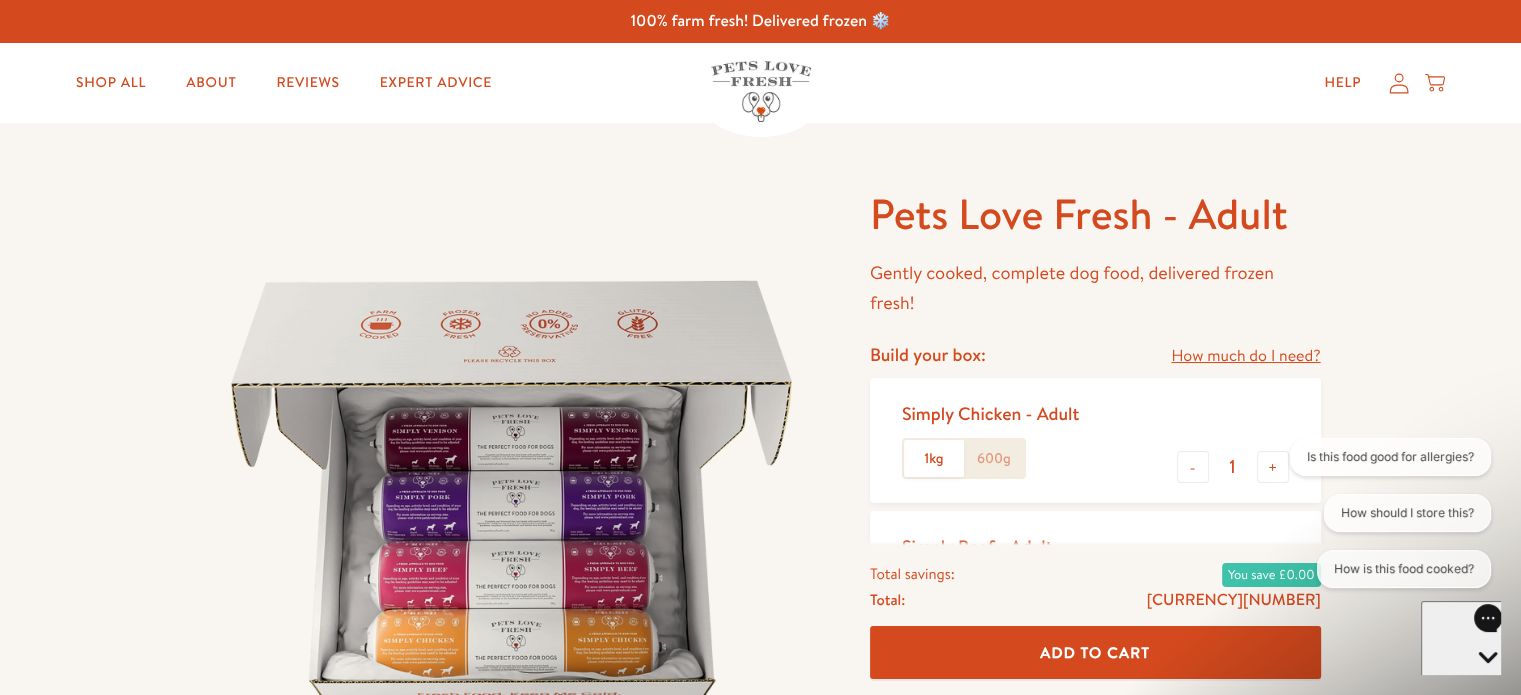 click on "How much do I need?" at bounding box center [1245, 356] 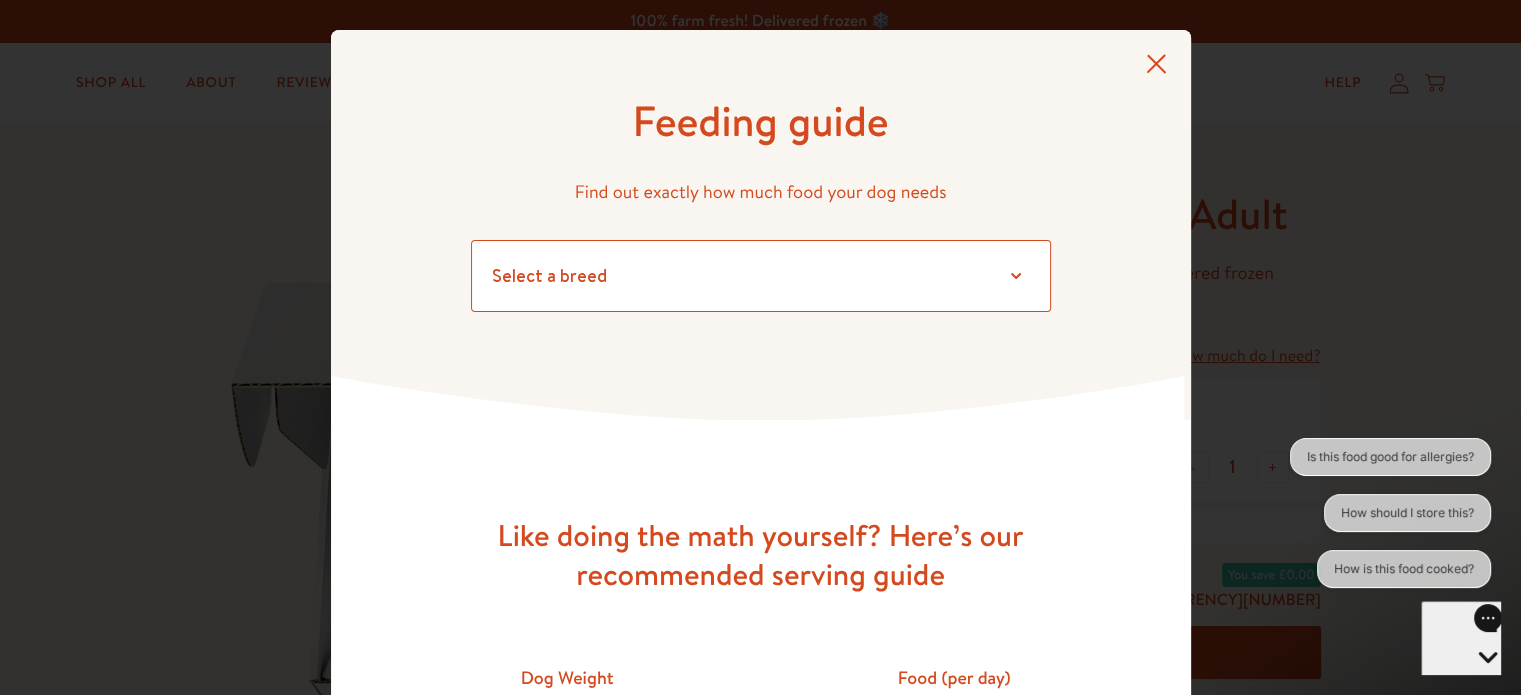 click on "Select a breed
Affenpinscher Afghan hound Airedale terrier Akita Alaskan Malamute American Staffordshire terrier American water spaniel Australian cattle dog Australian shepherd Australian terrier Basenji Basset hound Beagle Bearded collie Bedlington terrier Bernese mountain dog Bichon frise black and tan coonhound Bloodhound Border collie Border terrier Borzoi Boston terrier Bouvier des Flandres Boxer Briard Brittany Brussels griffon Bull terrier Bulldog Bullmastiff Cairn terrier Canaan dog Cavalier King Charles Spaniel Chesapeake Bay retriever Chihuahua Chinese crested Chinese shar-pei Chow chow Clumber spaniel Cocker spaniel Collie Curly-coated retriever Dachshund Dalmatian Doberman pinscher English cocker spaniel English setter English springer spaniel English toy spaniel Eskimo dog Finnish spitz Flat-coated retriever Fox terrier Foxhound French bulldog German shepherd German shorthaired pointer German wirehaired pointer Golden retriever Gordon setter Great Dane Pug" at bounding box center (761, 276) 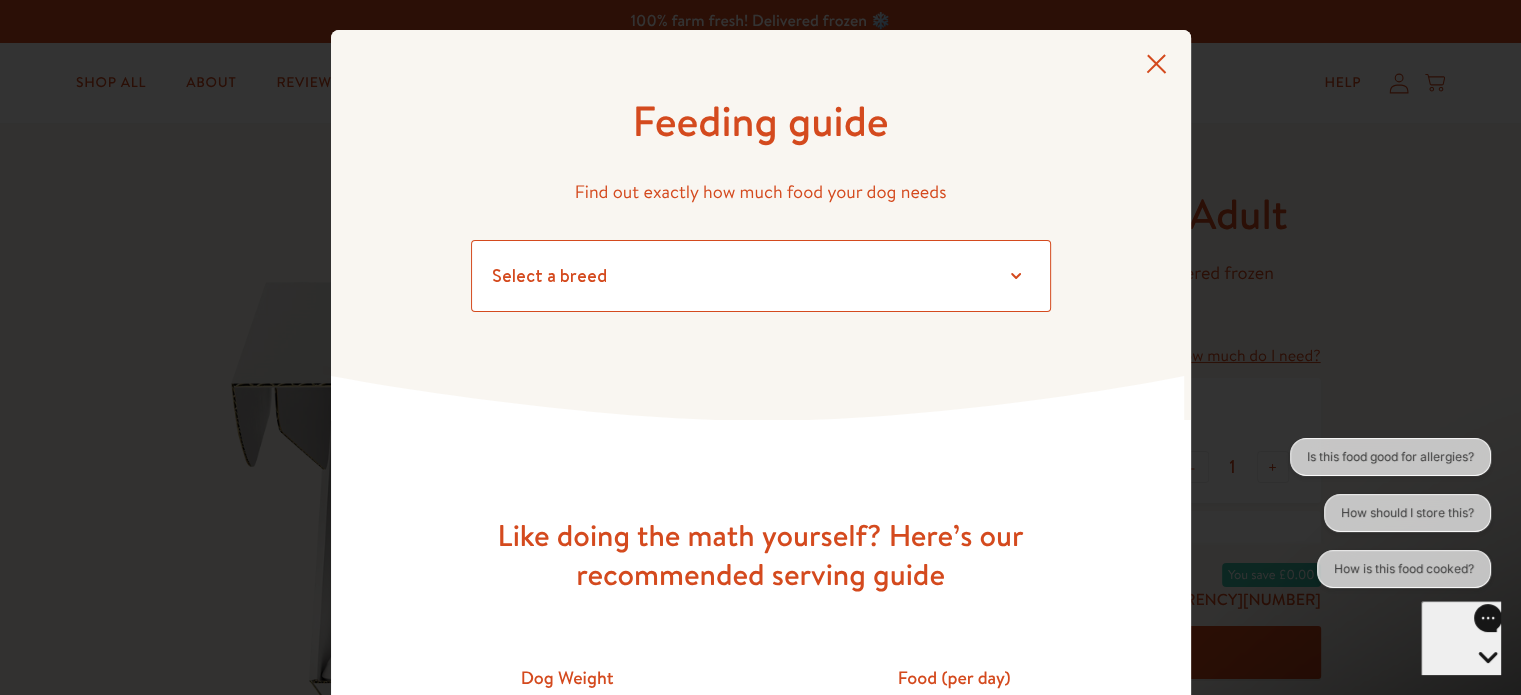 select on "8" 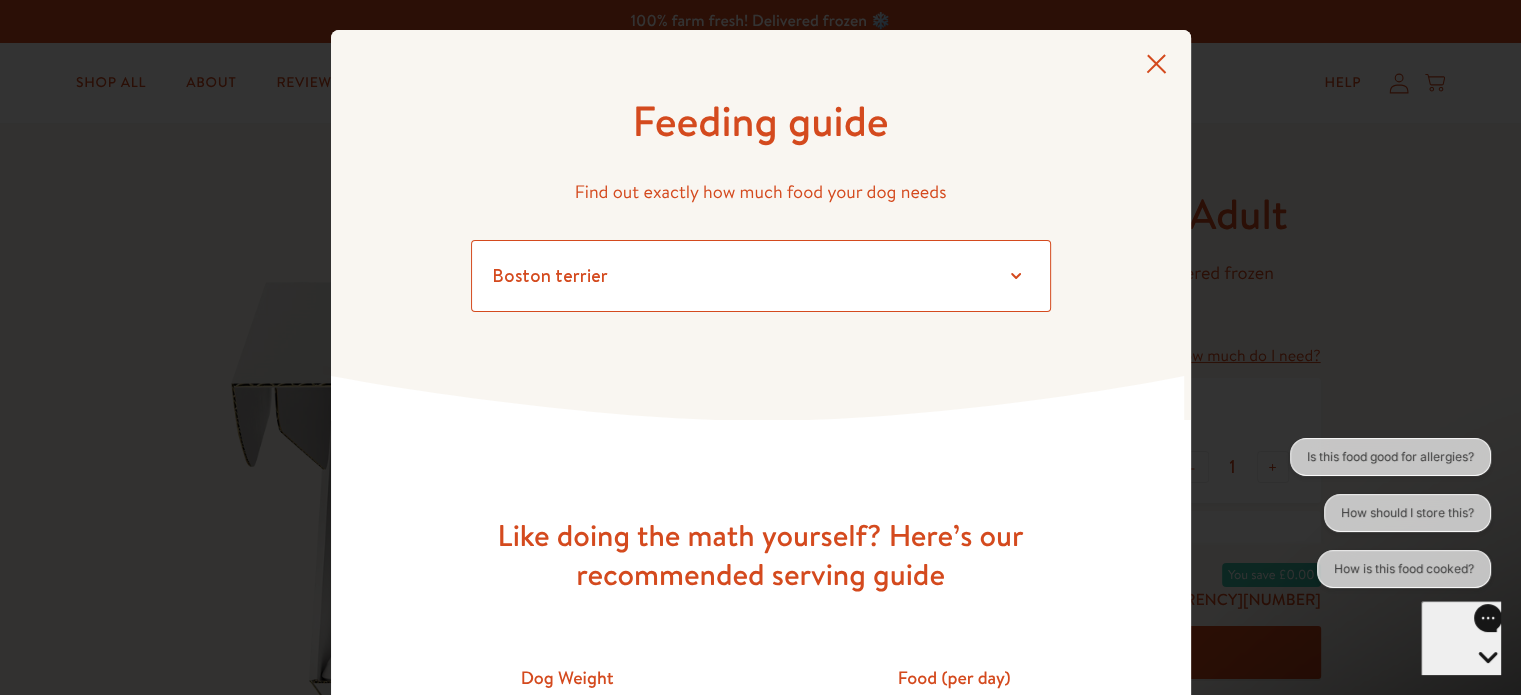 click on "Select a breed
Affenpinscher Afghan hound Airedale terrier Akita Alaskan Malamute American Staffordshire terrier American water spaniel Australian cattle dog Australian shepherd Australian terrier Basenji Basset hound Beagle Bearded collie Bedlington terrier Bernese mountain dog Bichon frise black and tan coonhound Bloodhound Border collie Border terrier Borzoi Boston terrier Bouvier des Flandres Boxer Briard Brittany Brussels griffon Bull terrier Bulldog Bullmastiff Cairn terrier Canaan dog Cavalier King Charles Spaniel Chesapeake Bay retriever Chihuahua Chinese crested Chinese shar-pei Chow chow Clumber spaniel Cocker spaniel Collie Curly-coated retriever Dachshund Dalmatian Doberman pinscher English cocker spaniel English setter English springer spaniel English toy spaniel Eskimo dog Finnish spitz Flat-coated retriever Fox terrier Foxhound French bulldog German shepherd German shorthaired pointer German wirehaired pointer Golden retriever Gordon setter Great Dane Pug" at bounding box center (761, 276) 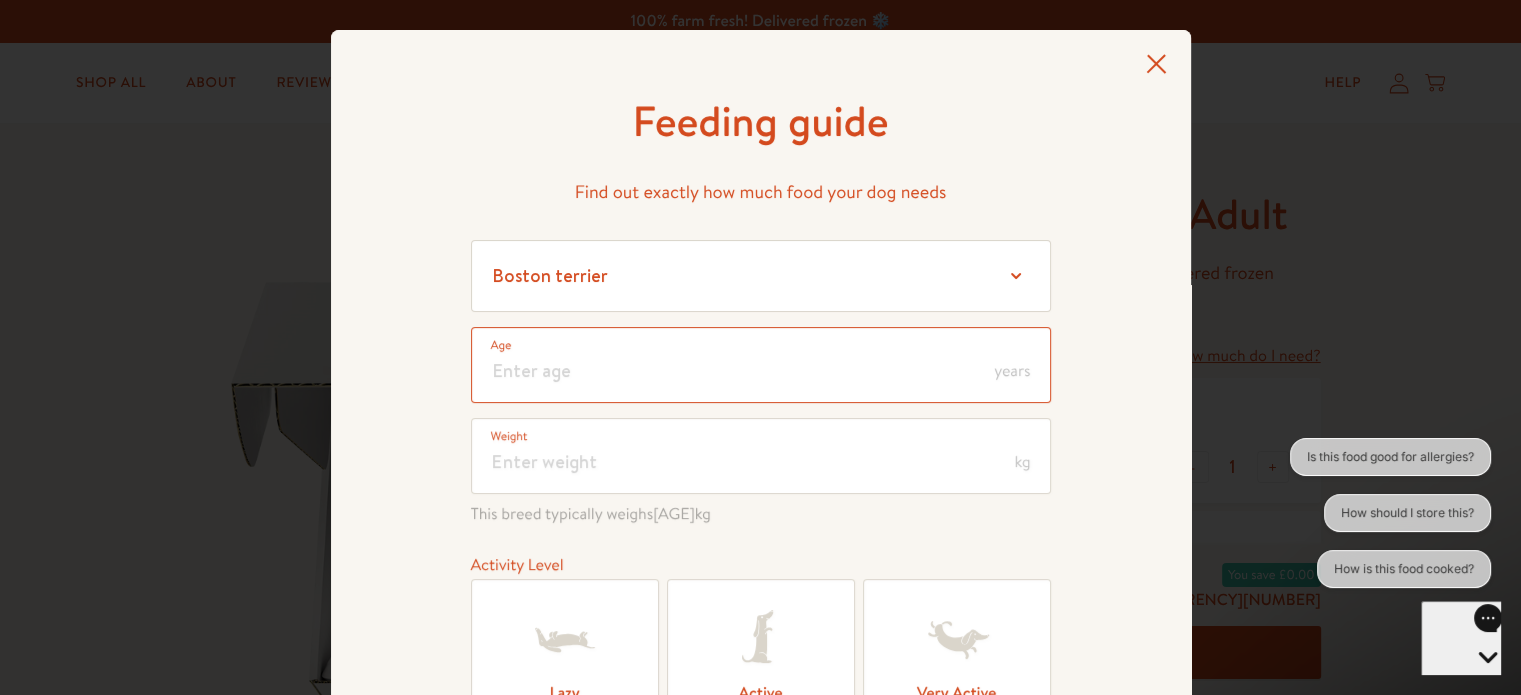 click at bounding box center (761, 365) 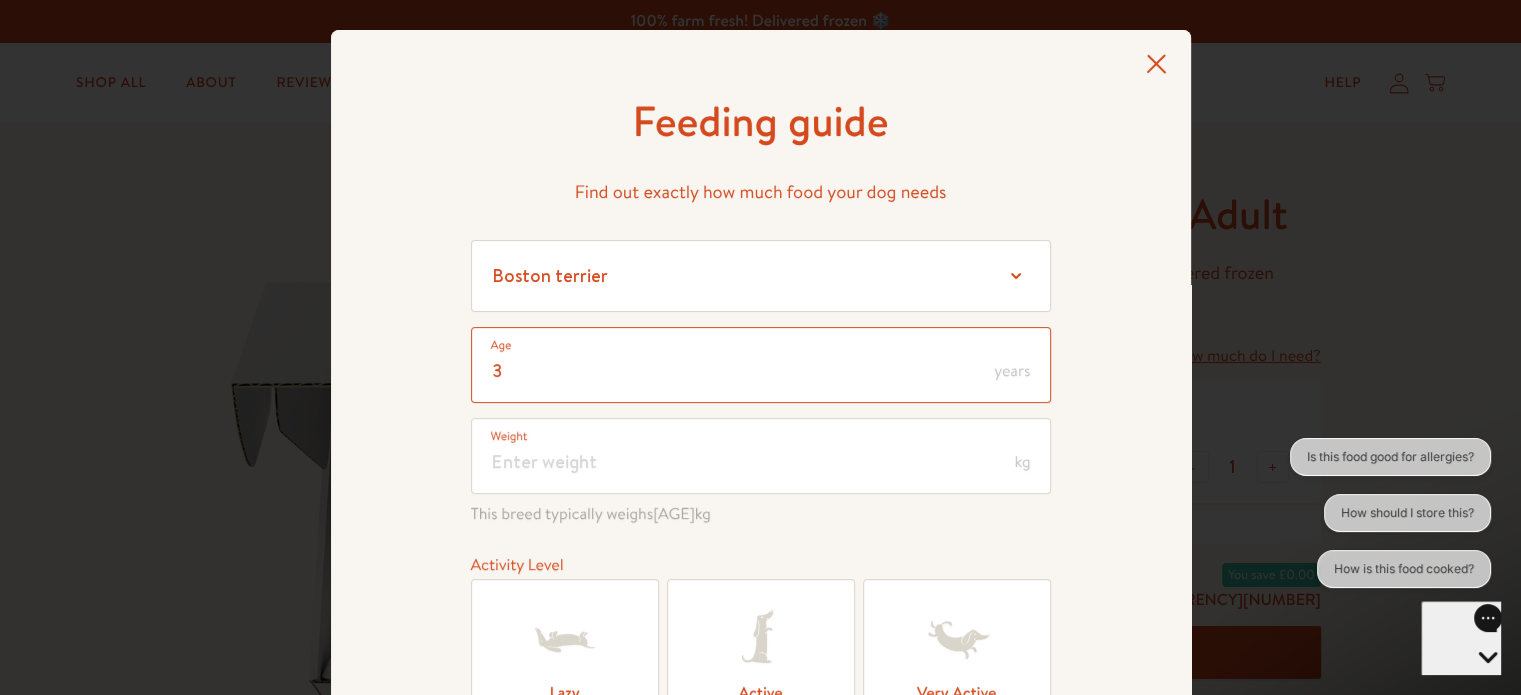 type on "3" 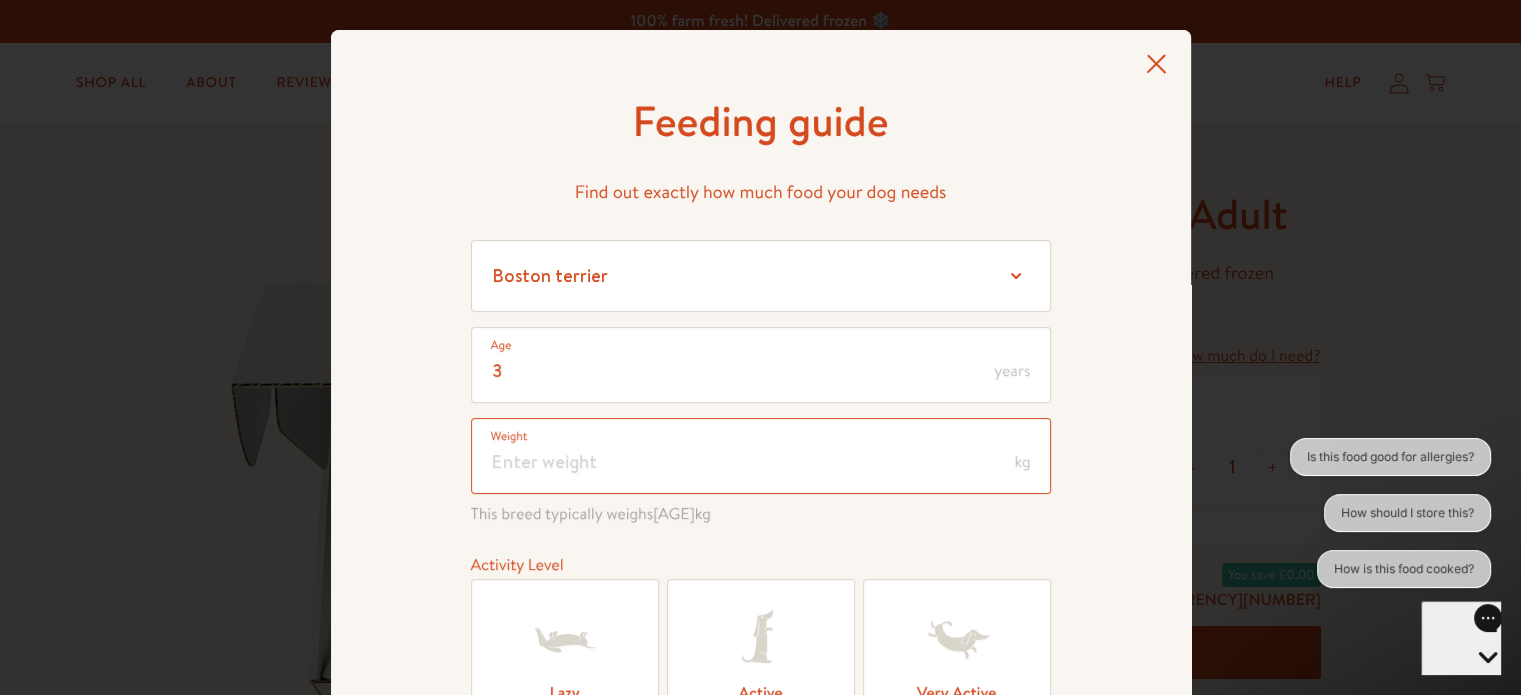 click at bounding box center [761, 456] 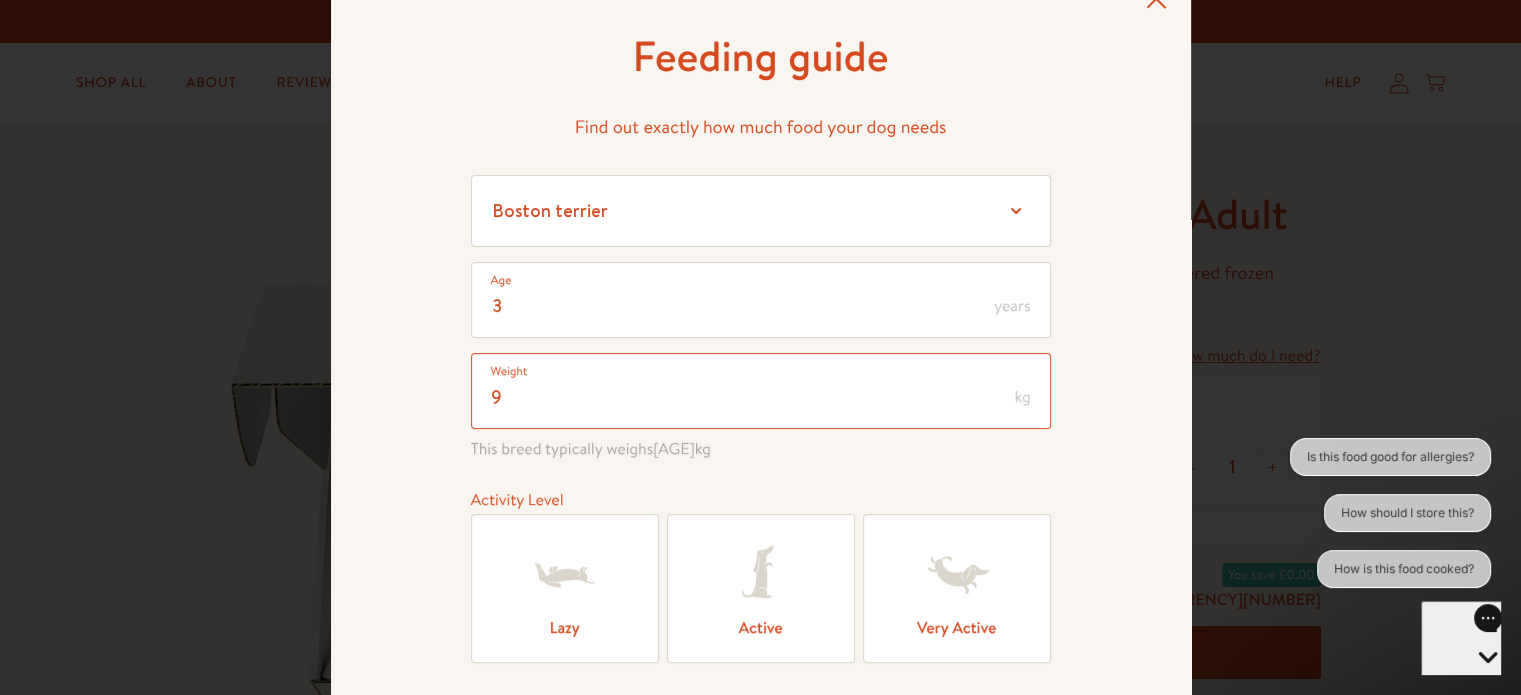 scroll, scrollTop: 100, scrollLeft: 0, axis: vertical 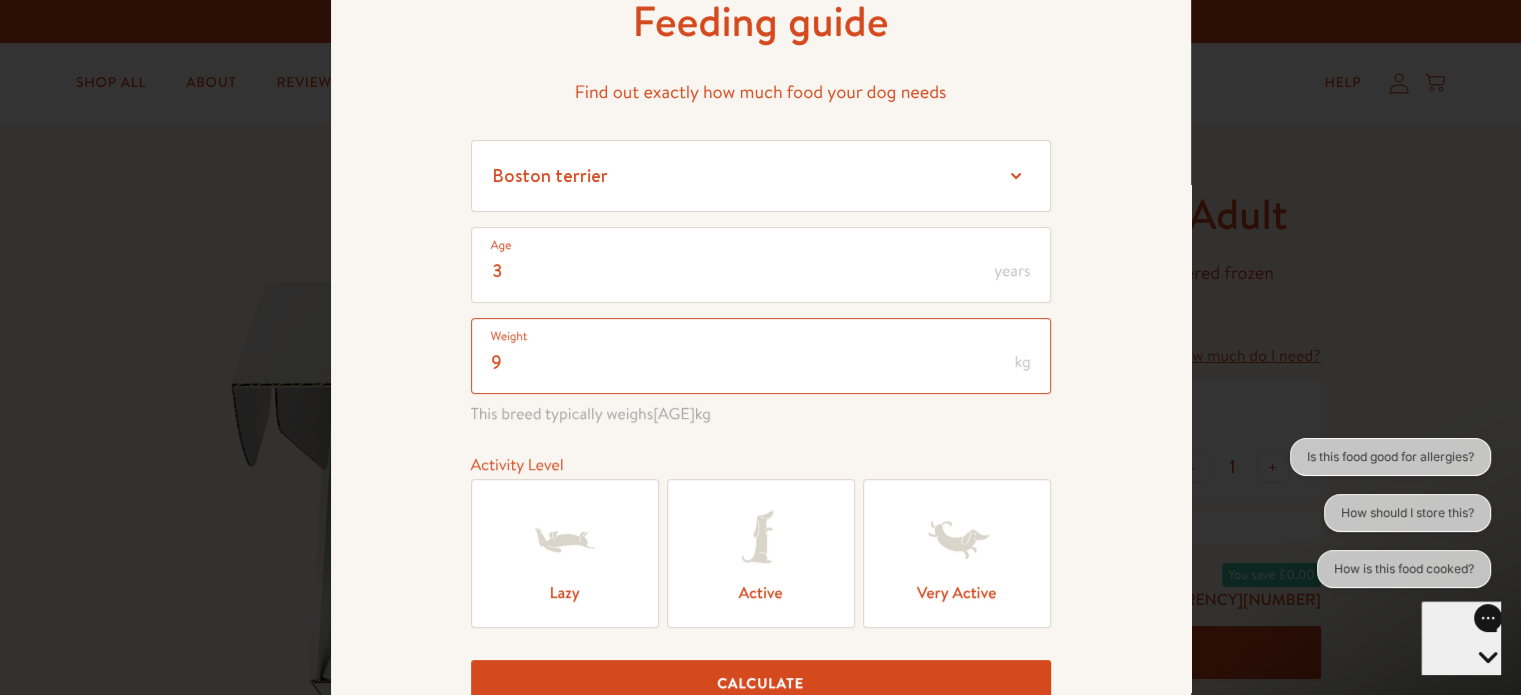 type on "9" 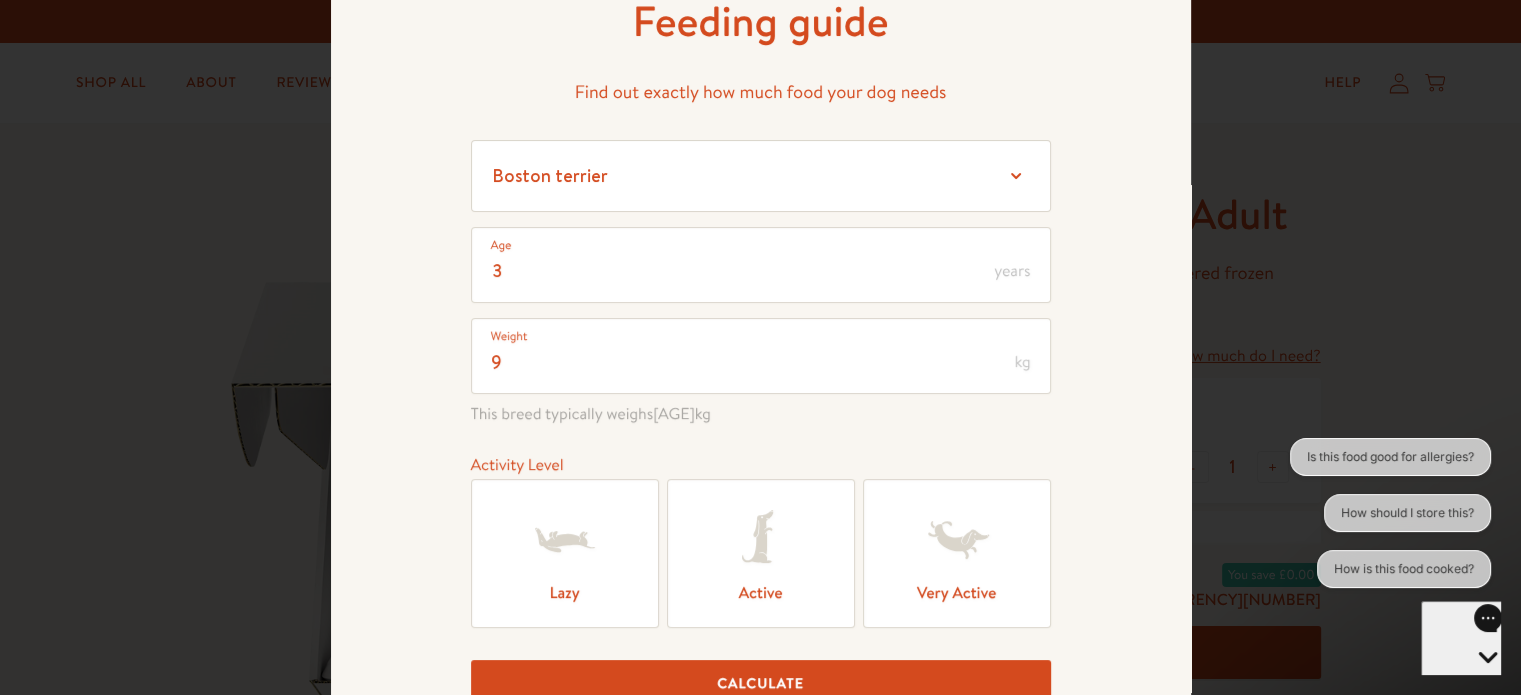 click 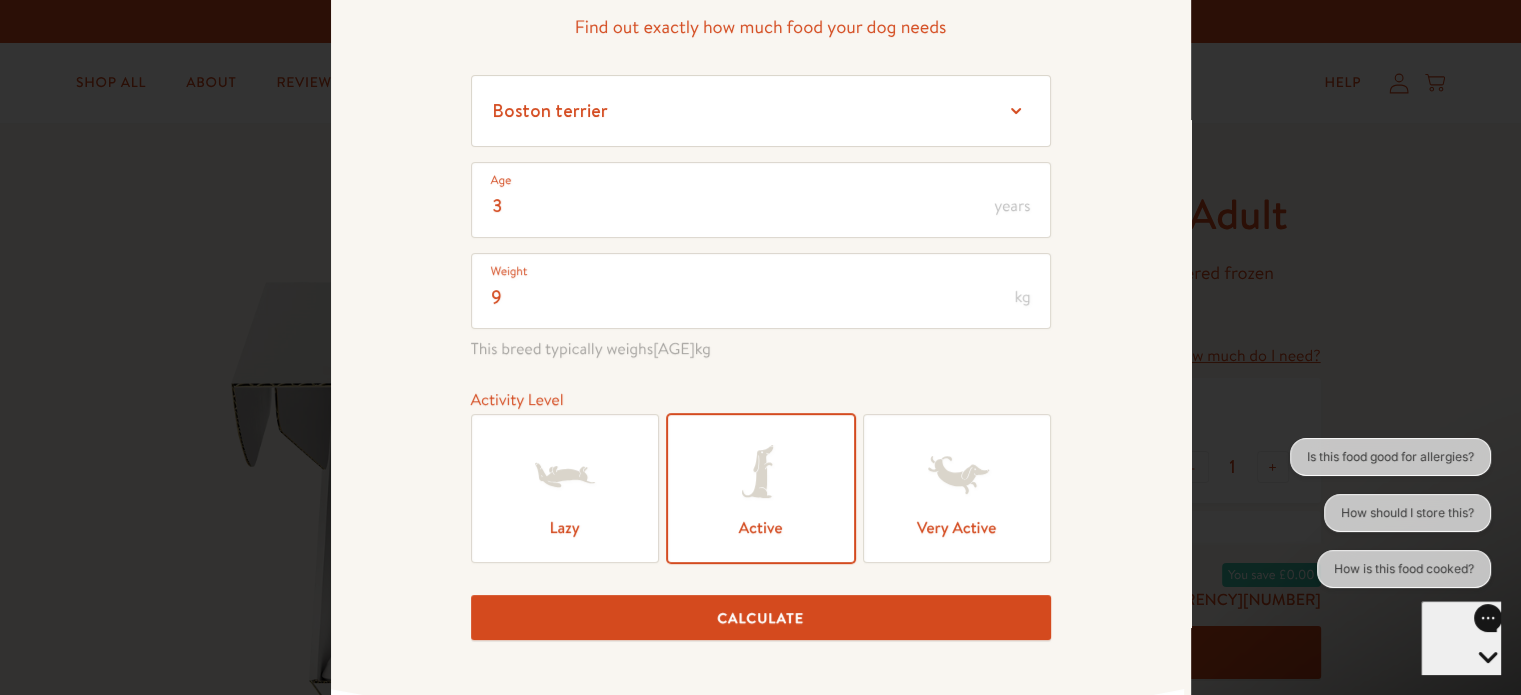 scroll, scrollTop: 200, scrollLeft: 0, axis: vertical 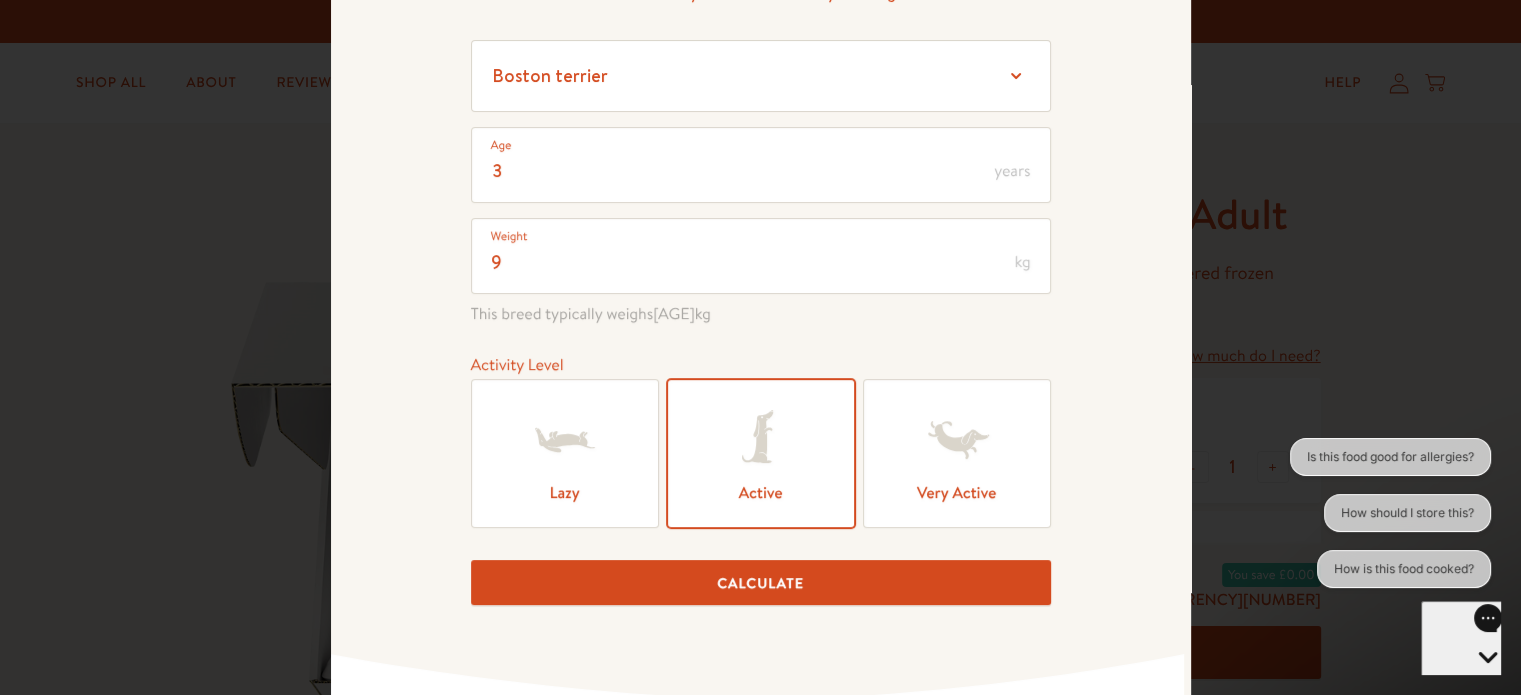 click on "Calculate" at bounding box center [761, 582] 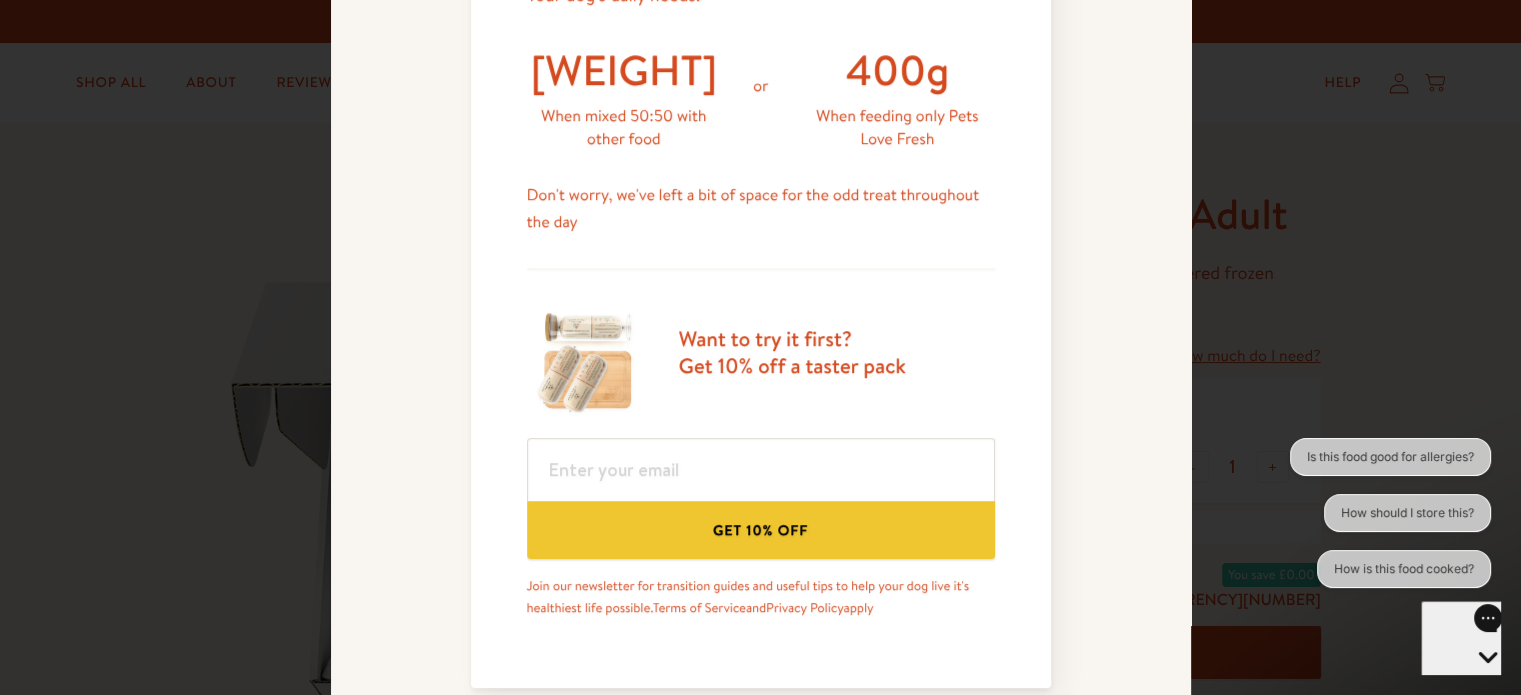 scroll, scrollTop: 964, scrollLeft: 0, axis: vertical 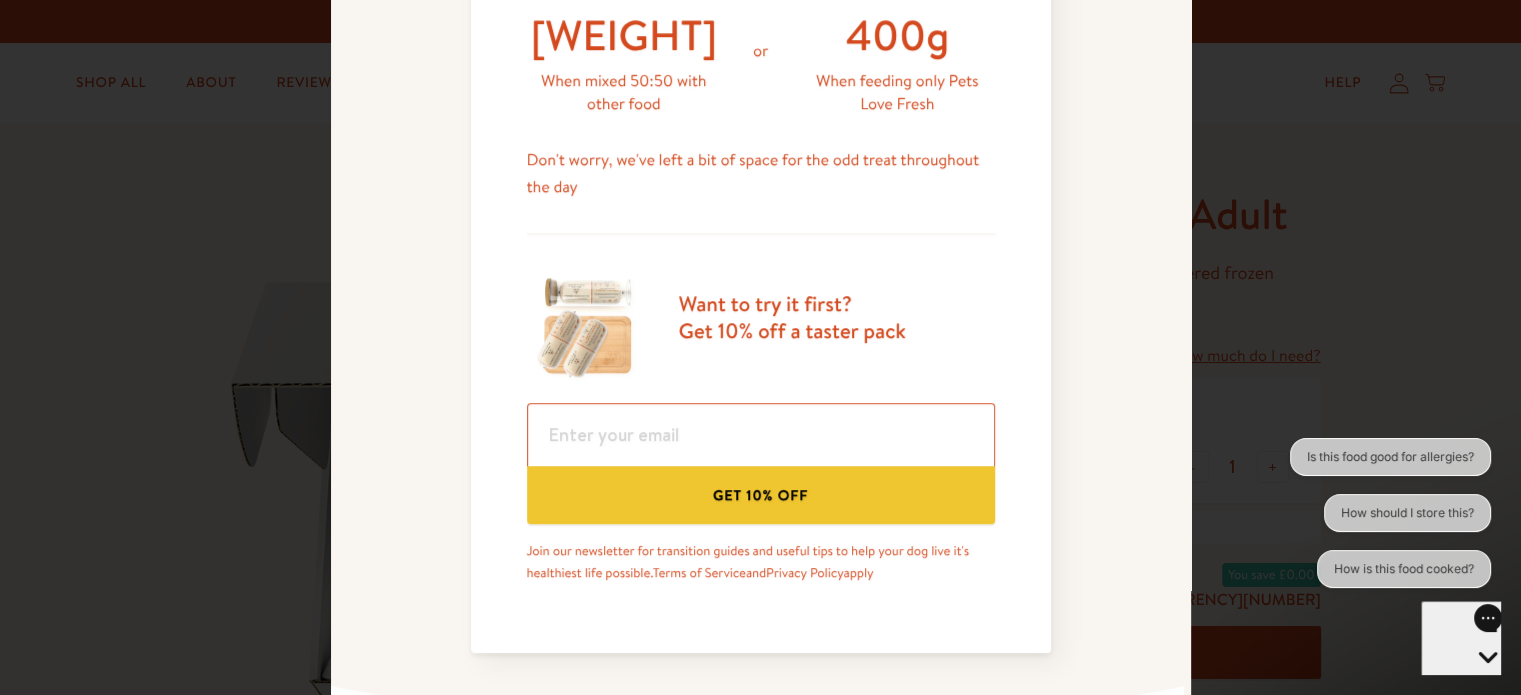 click at bounding box center [761, 434] 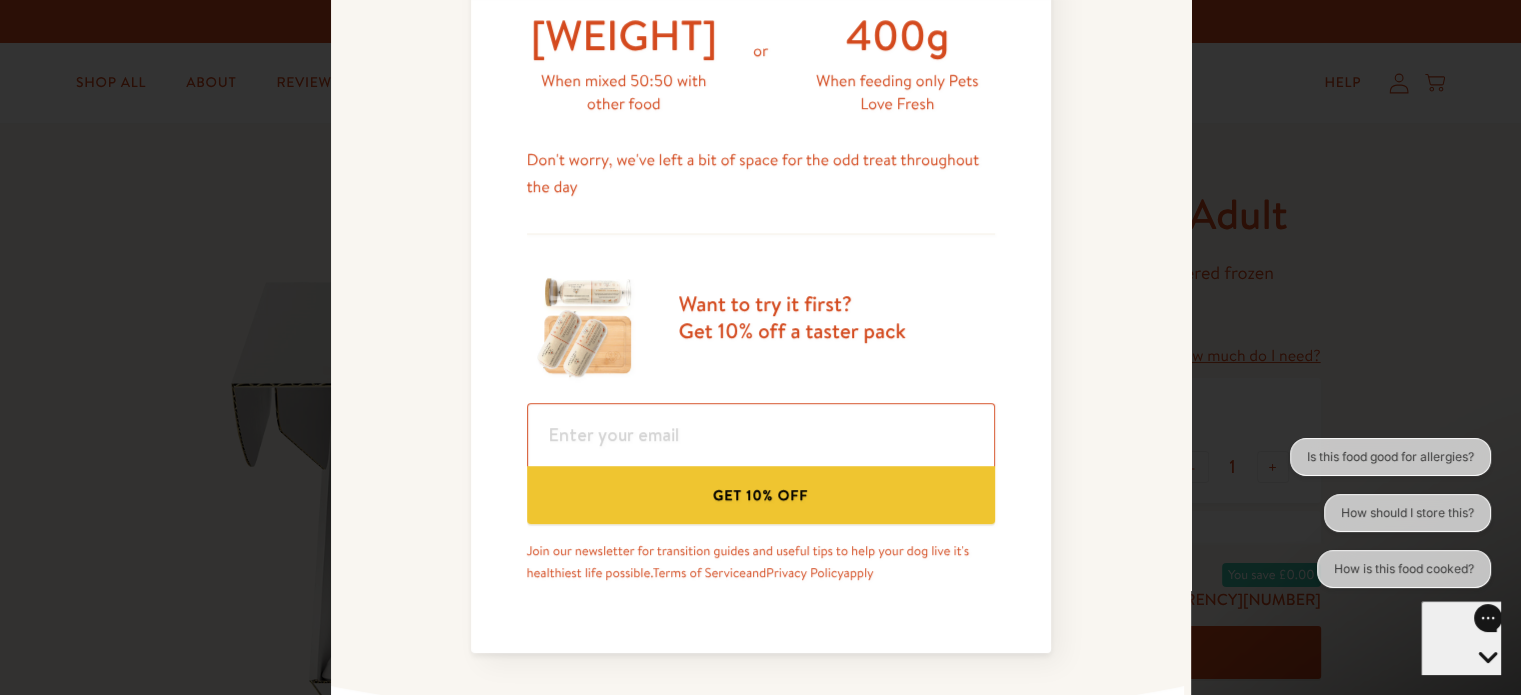 type on "jayne.day@hotmail.com" 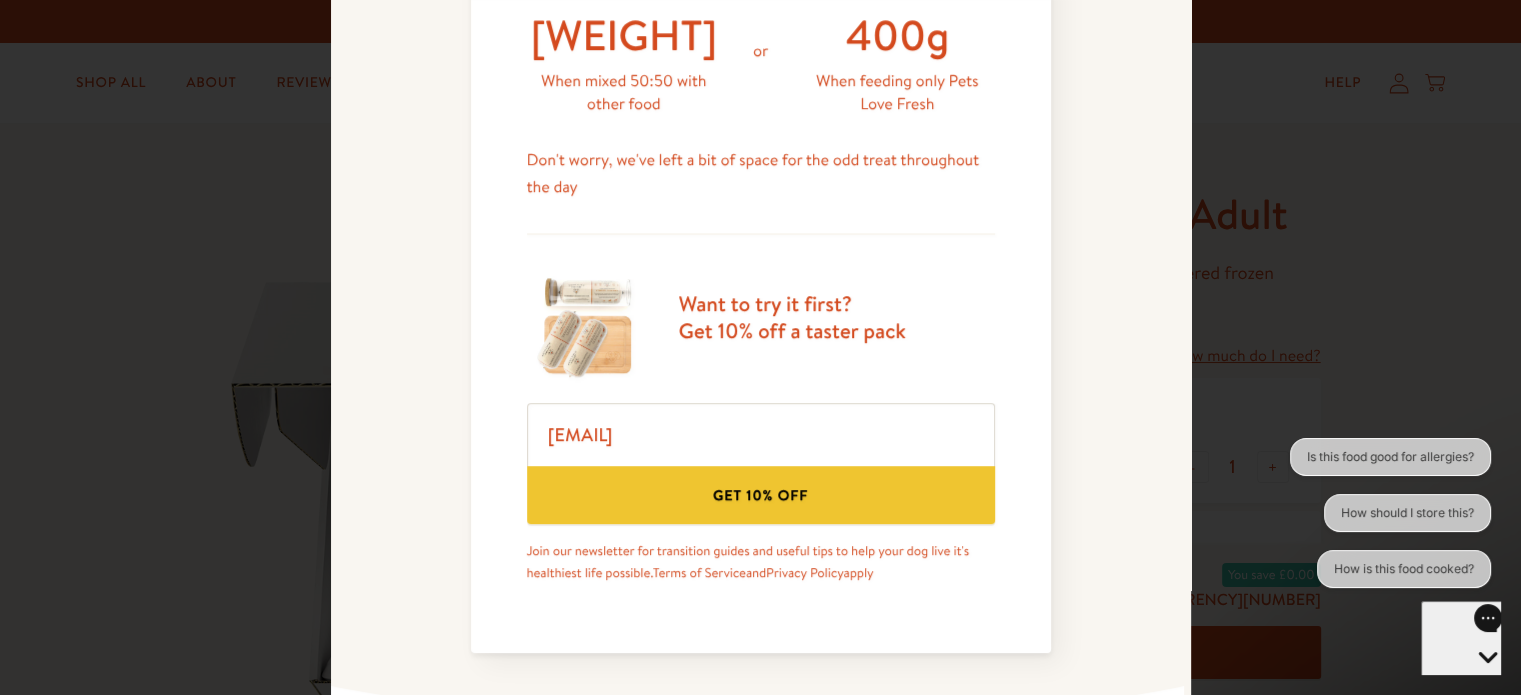 click on "Get 10% off" at bounding box center [761, 494] 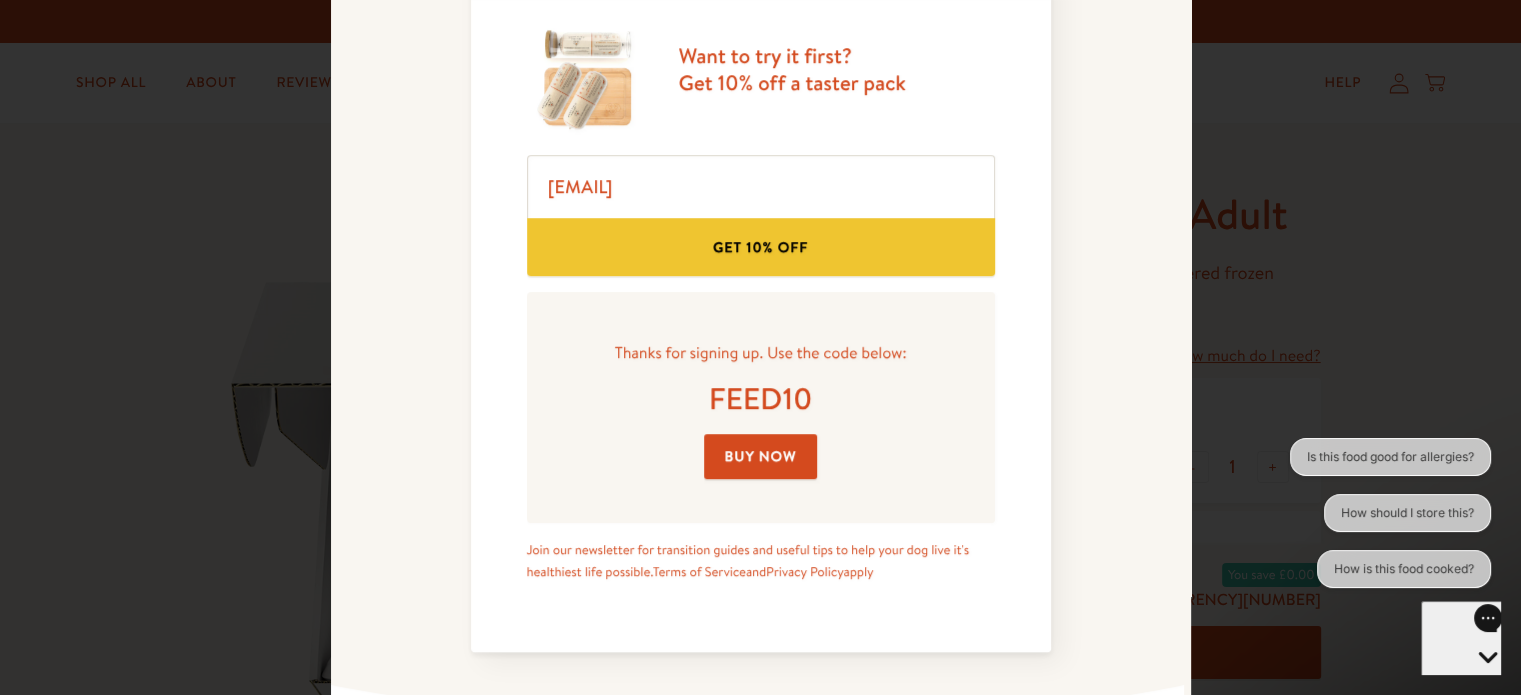 scroll, scrollTop: 1264, scrollLeft: 0, axis: vertical 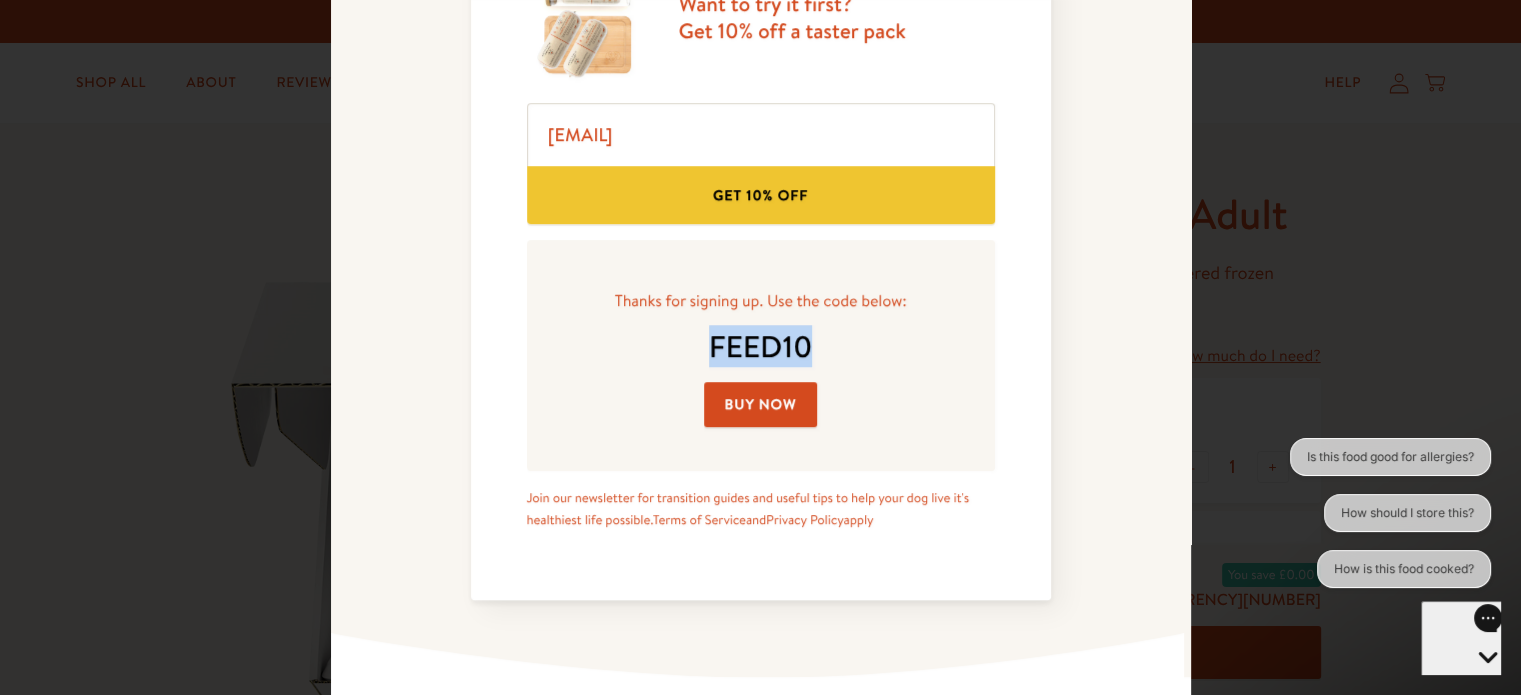 drag, startPoint x: 706, startPoint y: 336, endPoint x: 812, endPoint y: 337, distance: 106.004715 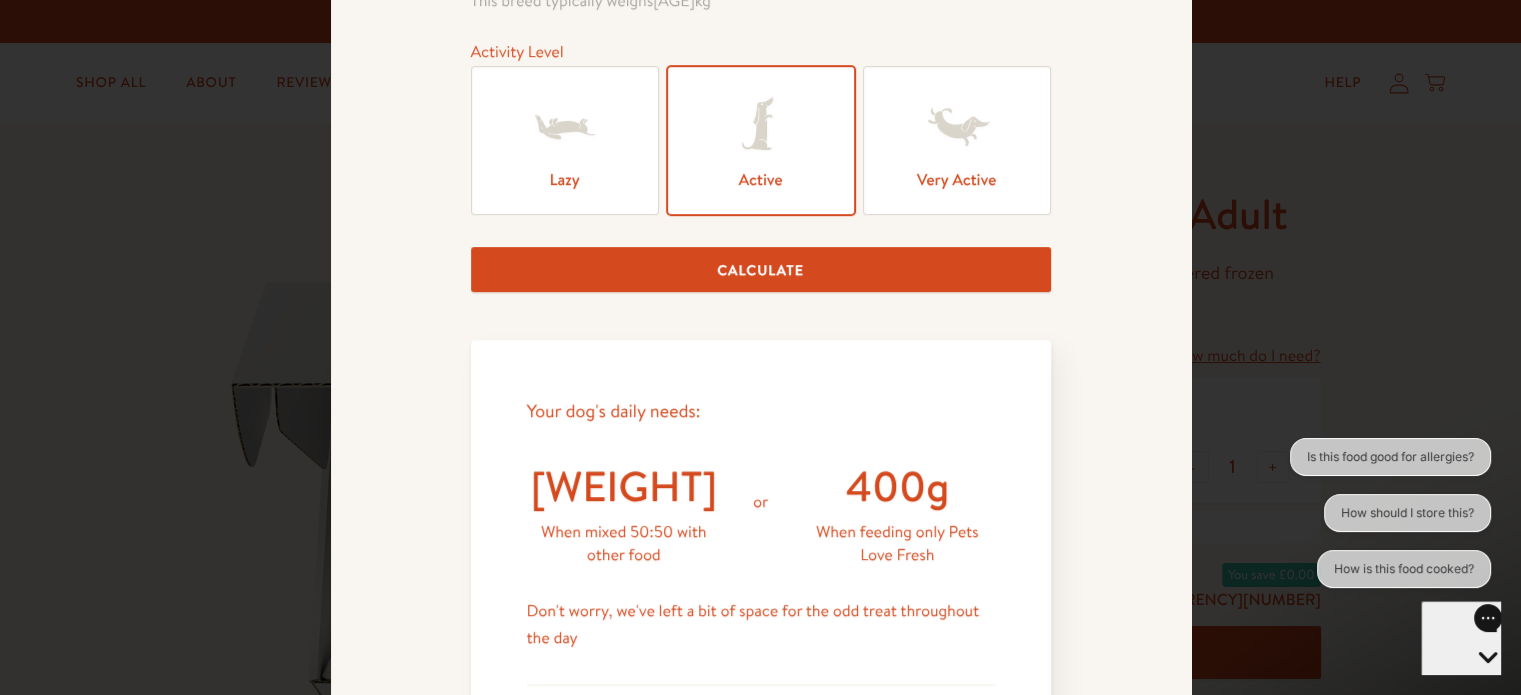 scroll, scrollTop: 364, scrollLeft: 0, axis: vertical 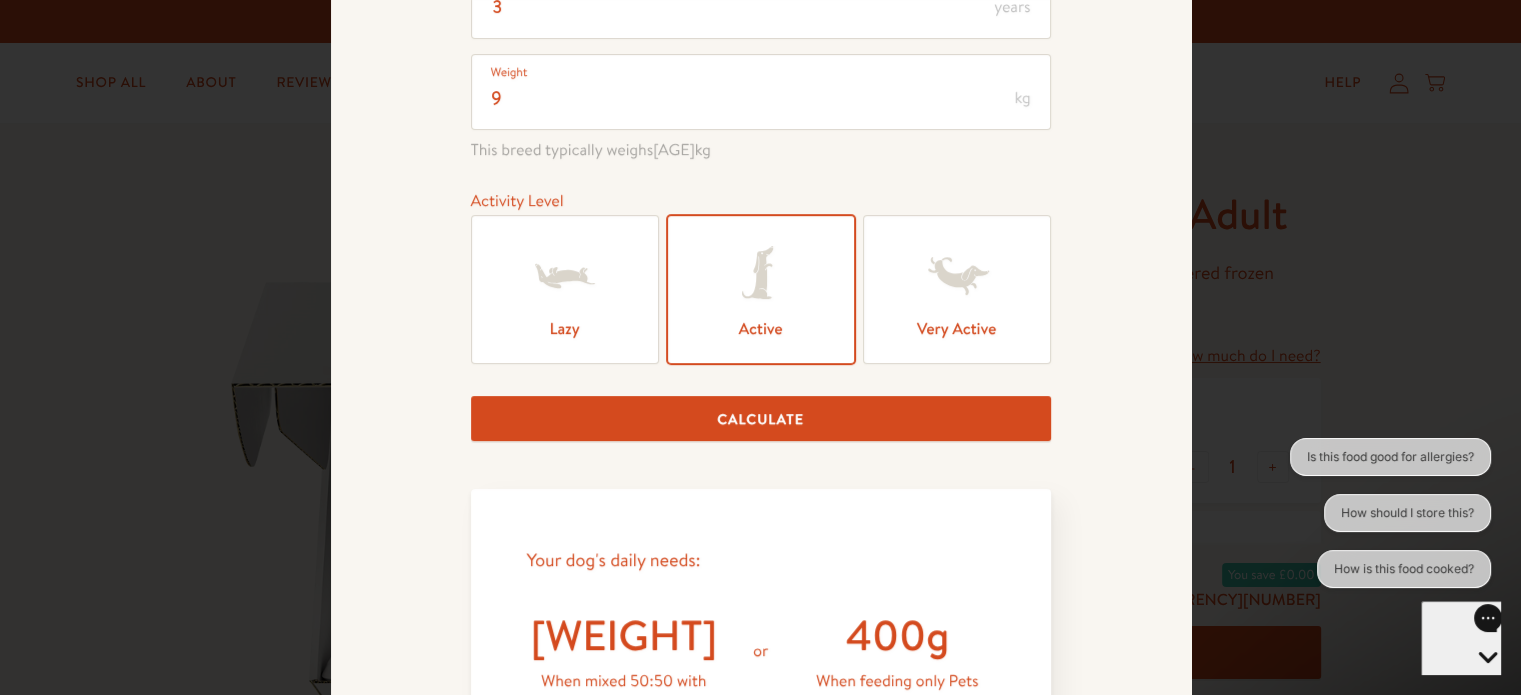 click on "Lazy" at bounding box center [565, 289] 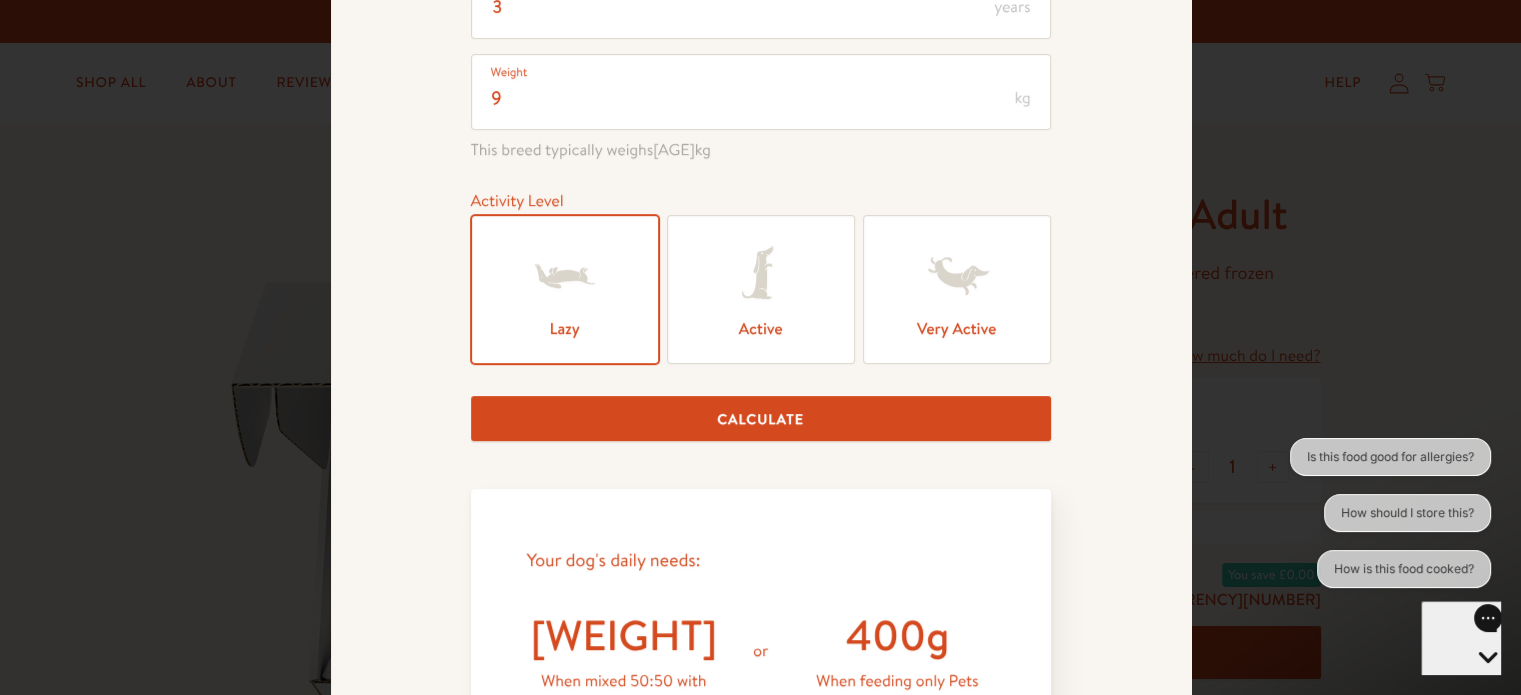 click on "Calculate" at bounding box center (761, 418) 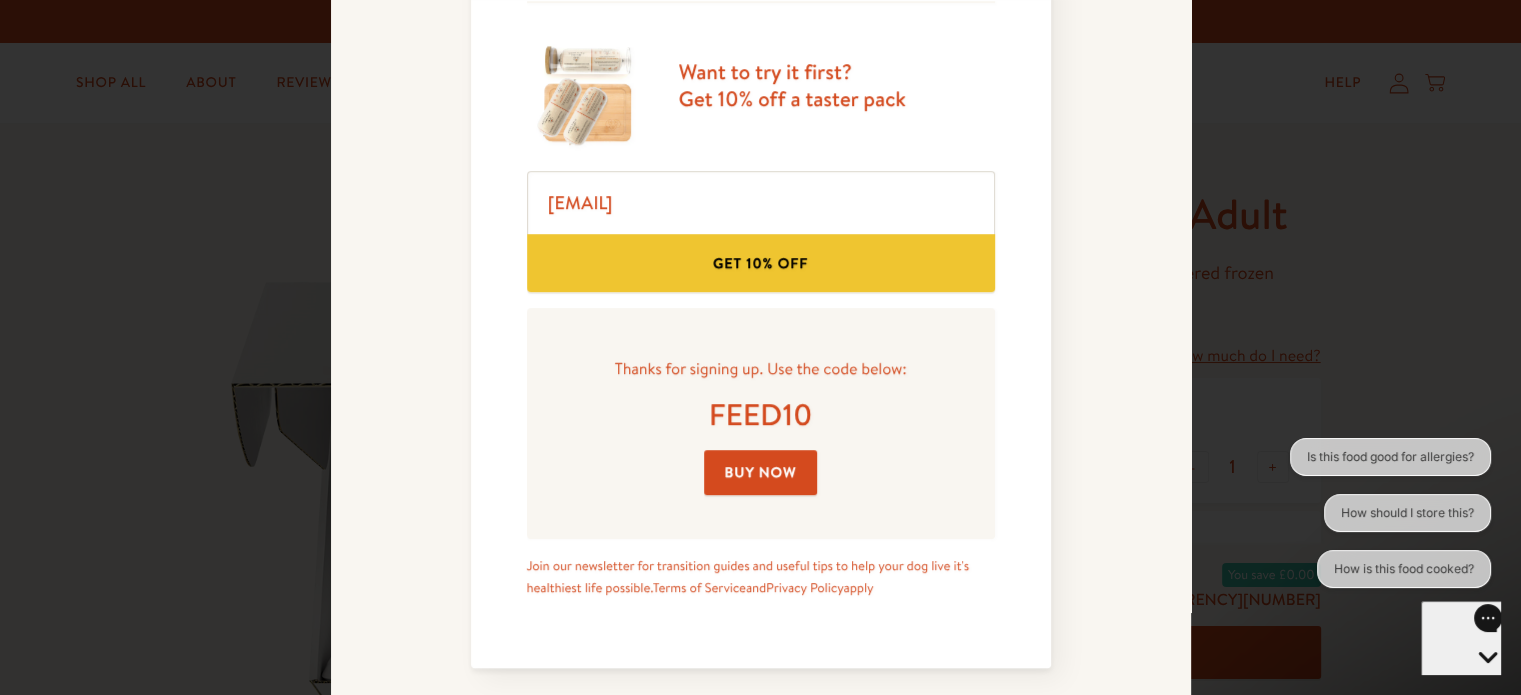 scroll, scrollTop: 1209, scrollLeft: 0, axis: vertical 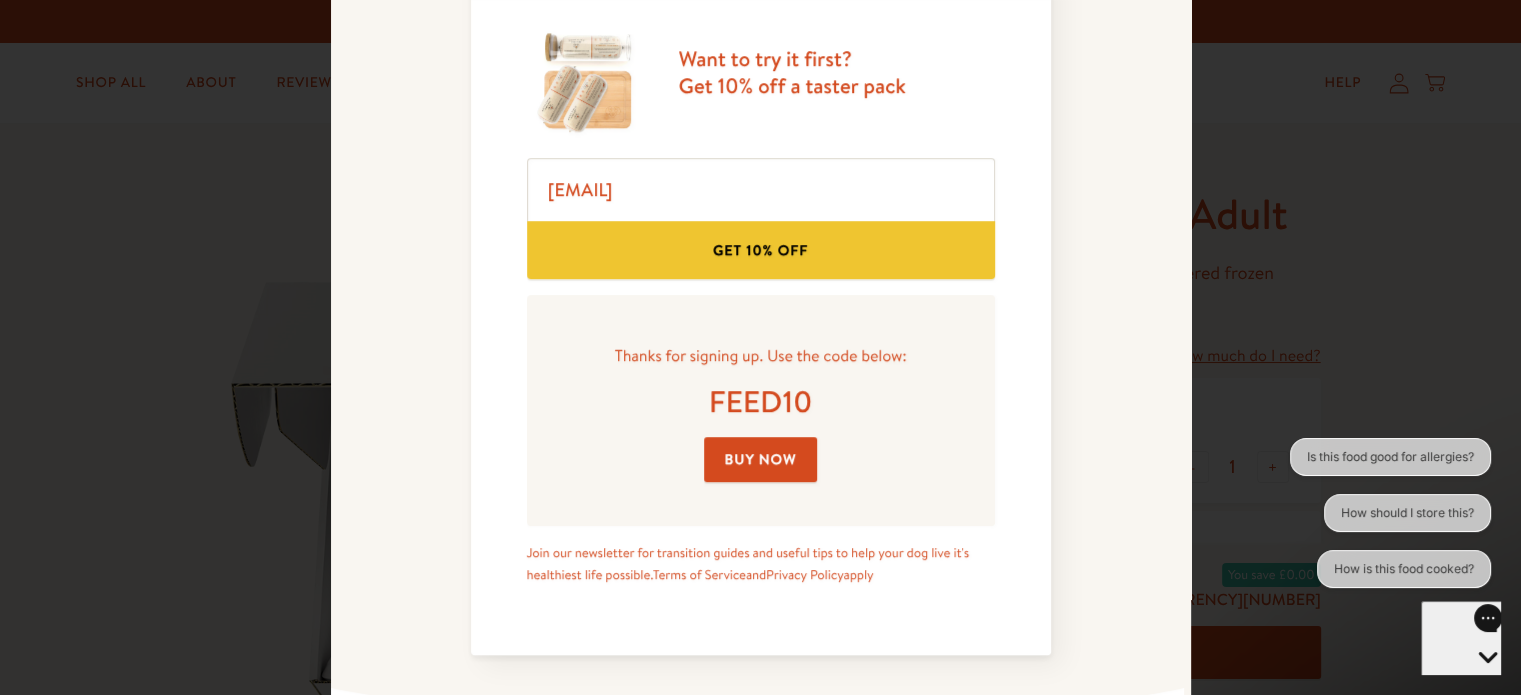 click on "Buy Now" at bounding box center [761, 459] 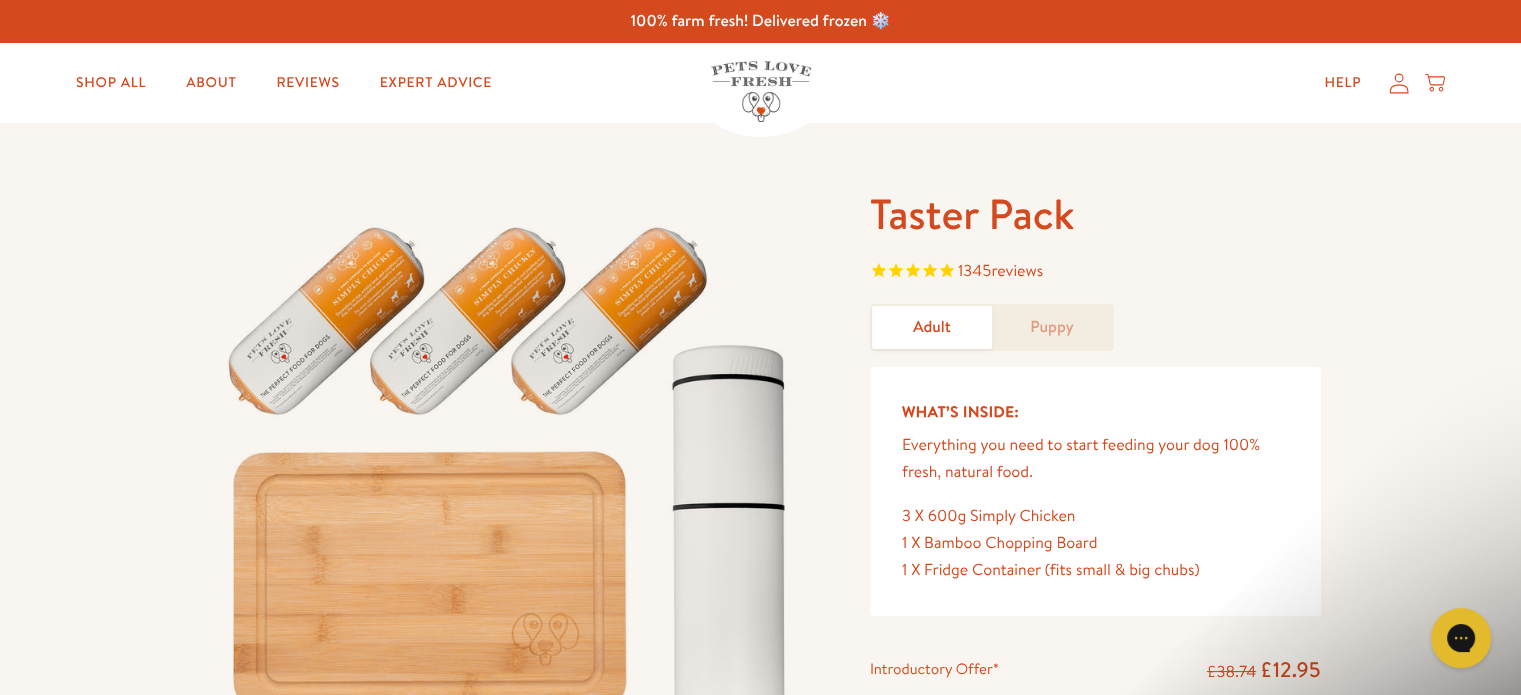 scroll, scrollTop: 0, scrollLeft: 0, axis: both 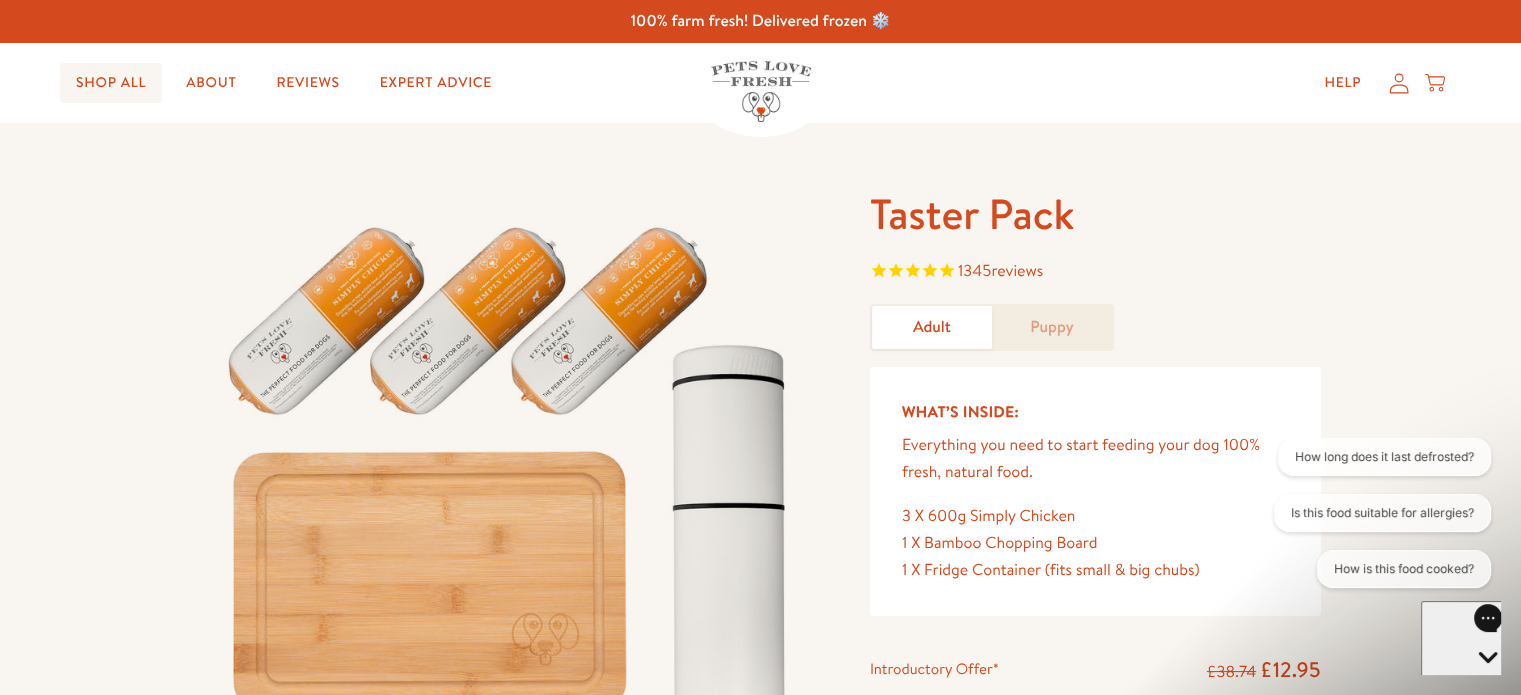 click on "Shop All" at bounding box center [111, 83] 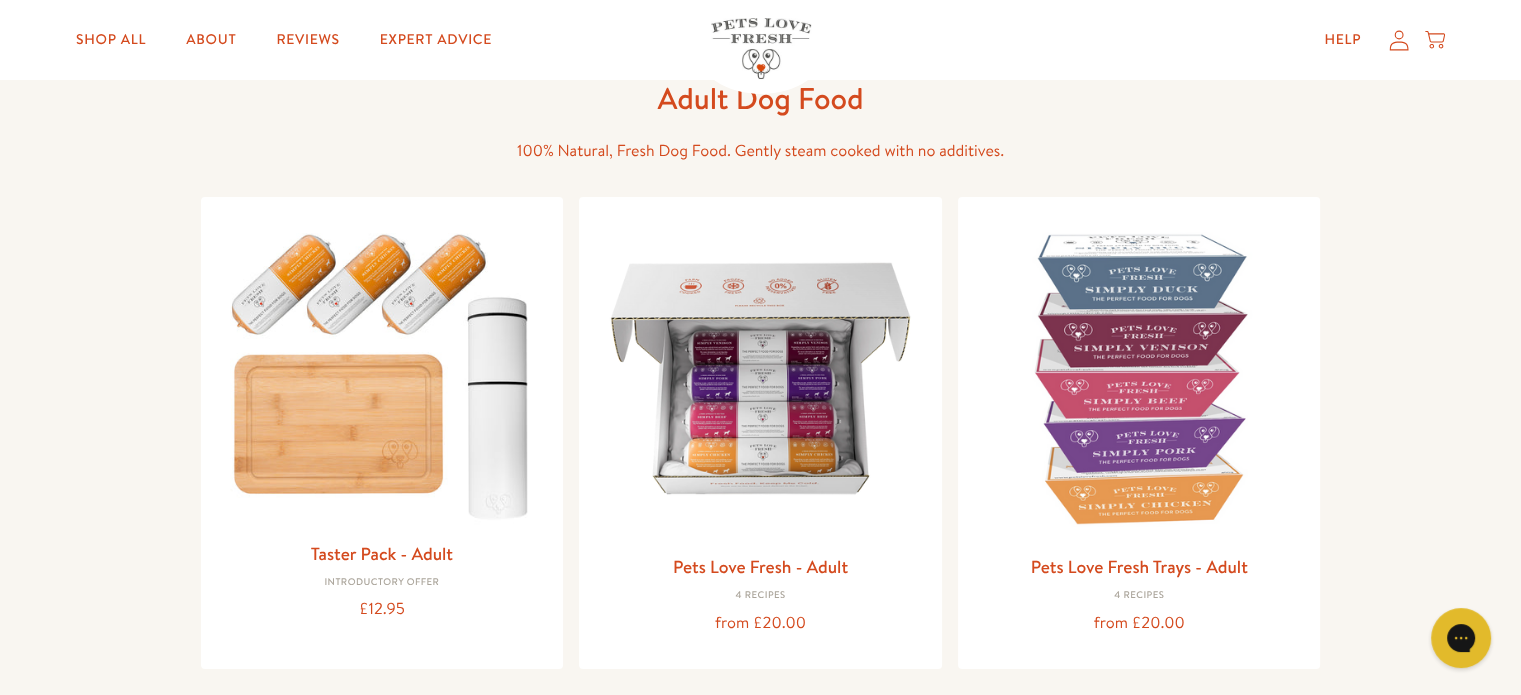 scroll, scrollTop: 100, scrollLeft: 0, axis: vertical 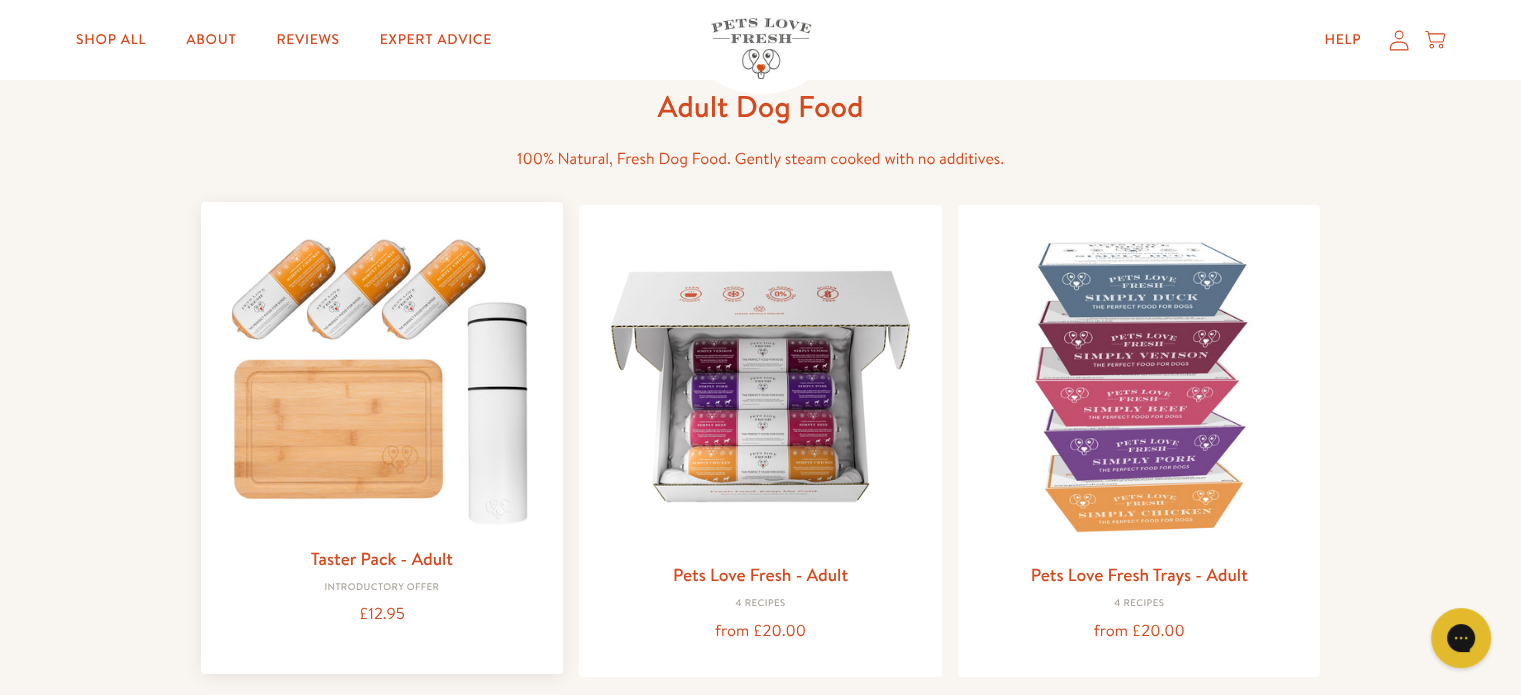 click at bounding box center [382, 376] 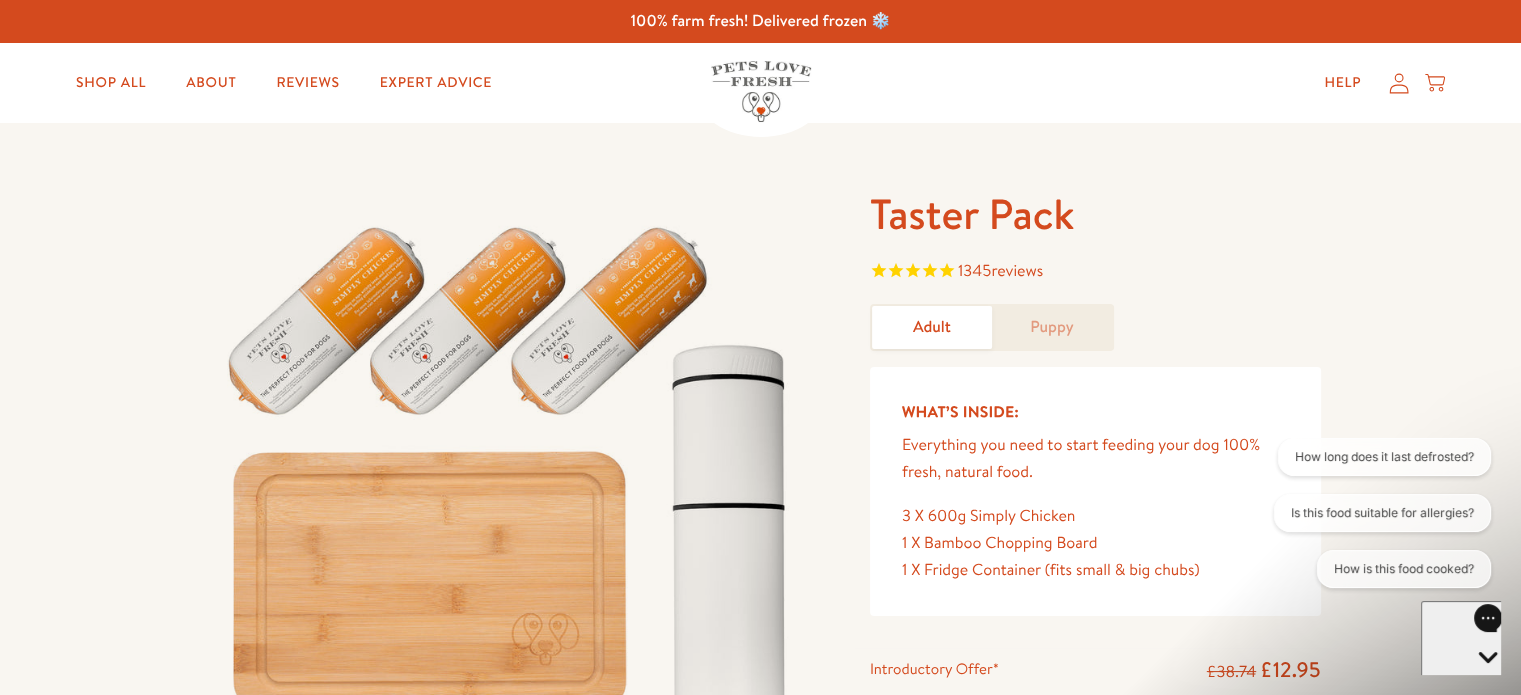 scroll, scrollTop: 0, scrollLeft: 0, axis: both 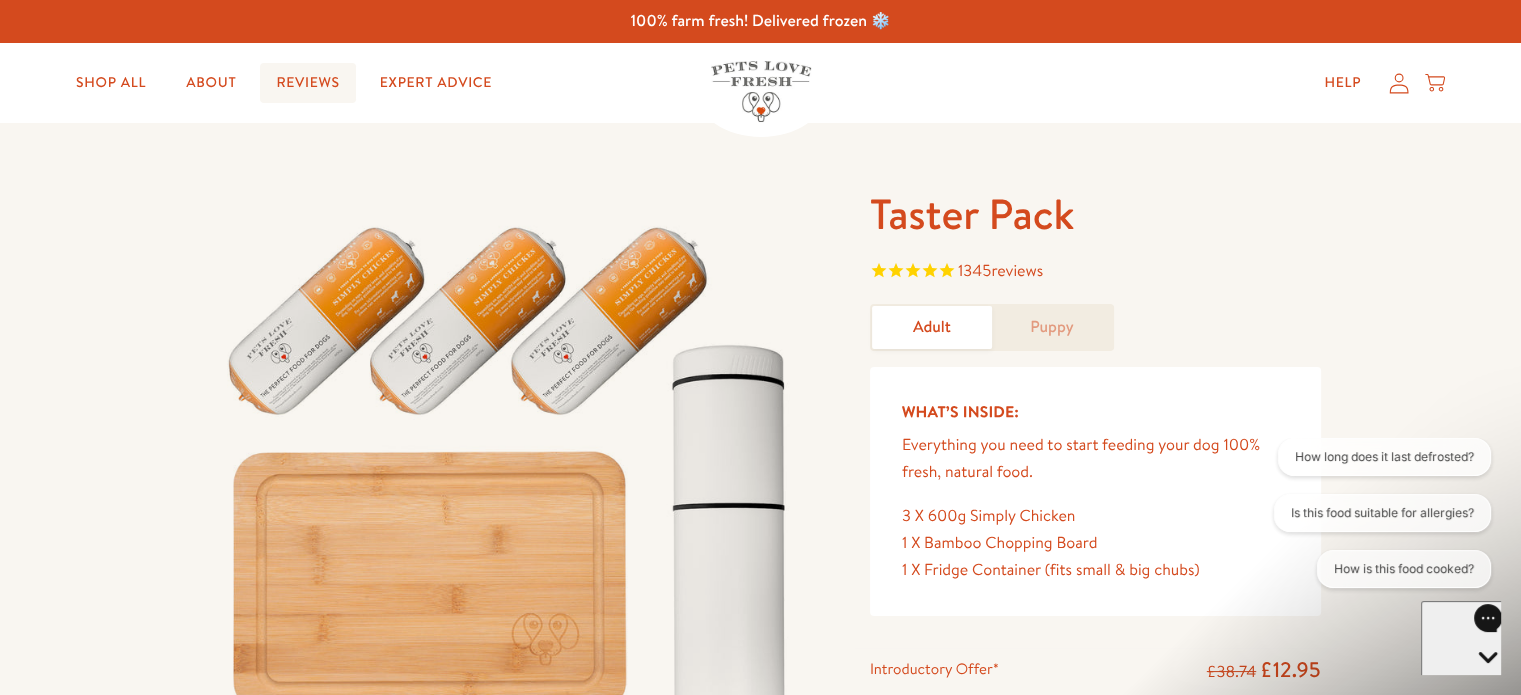 click on "Reviews" at bounding box center (307, 83) 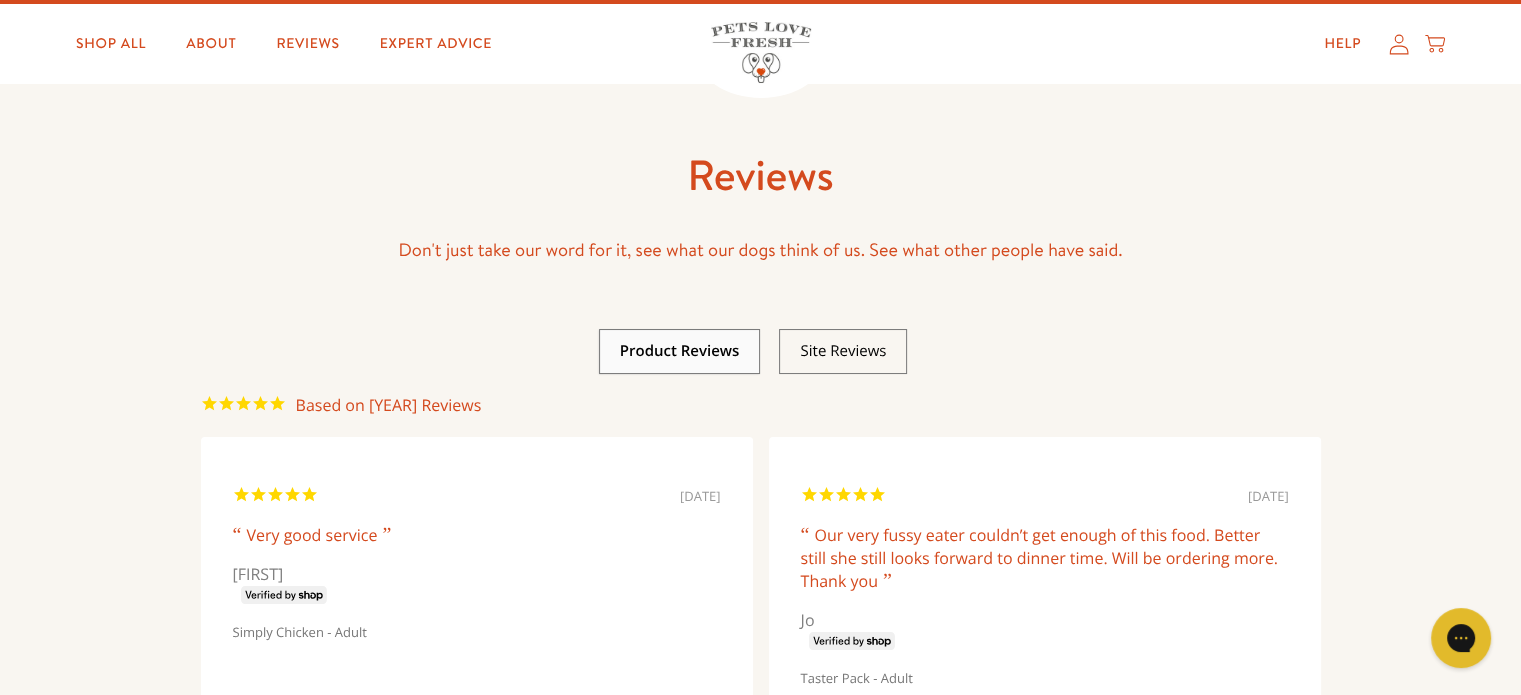 scroll, scrollTop: 0, scrollLeft: 0, axis: both 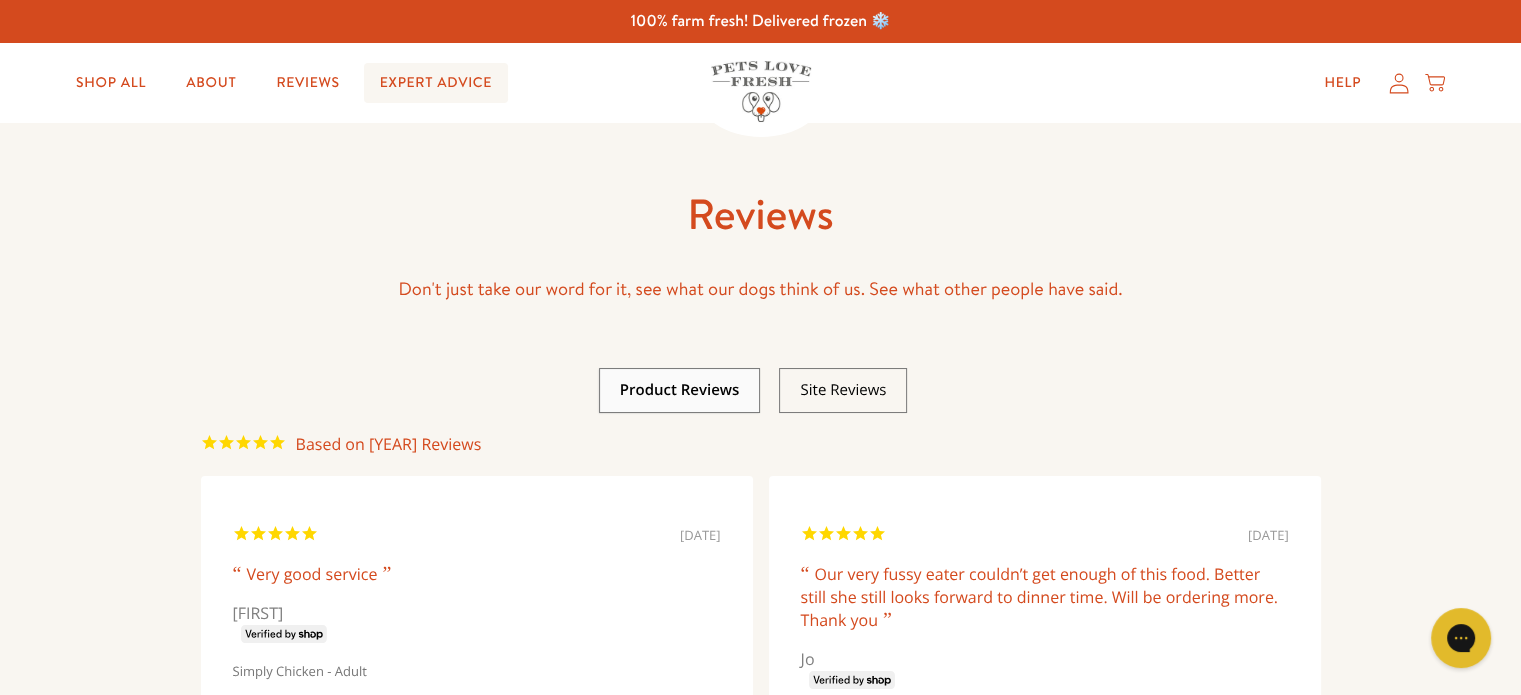 click on "Expert Advice" at bounding box center [436, 83] 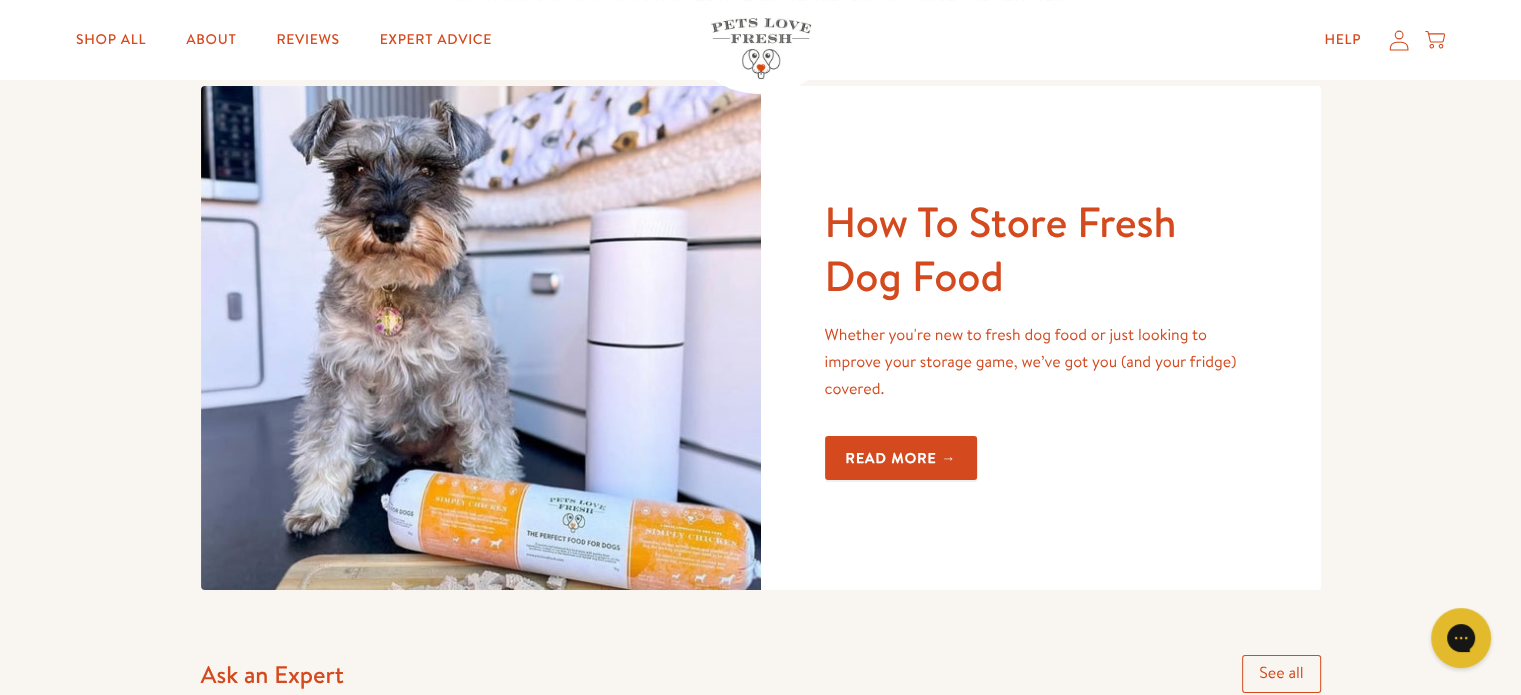 scroll, scrollTop: 0, scrollLeft: 0, axis: both 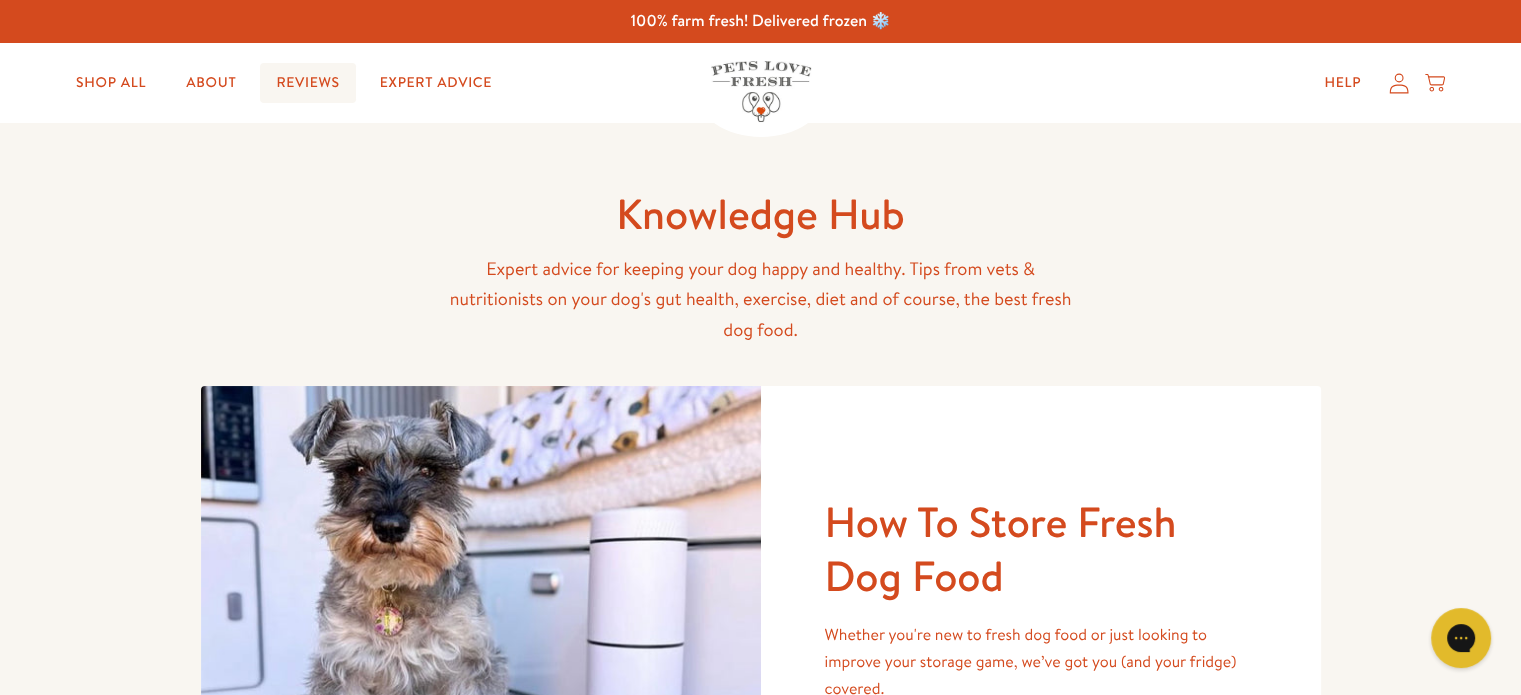 click on "Reviews" at bounding box center [307, 83] 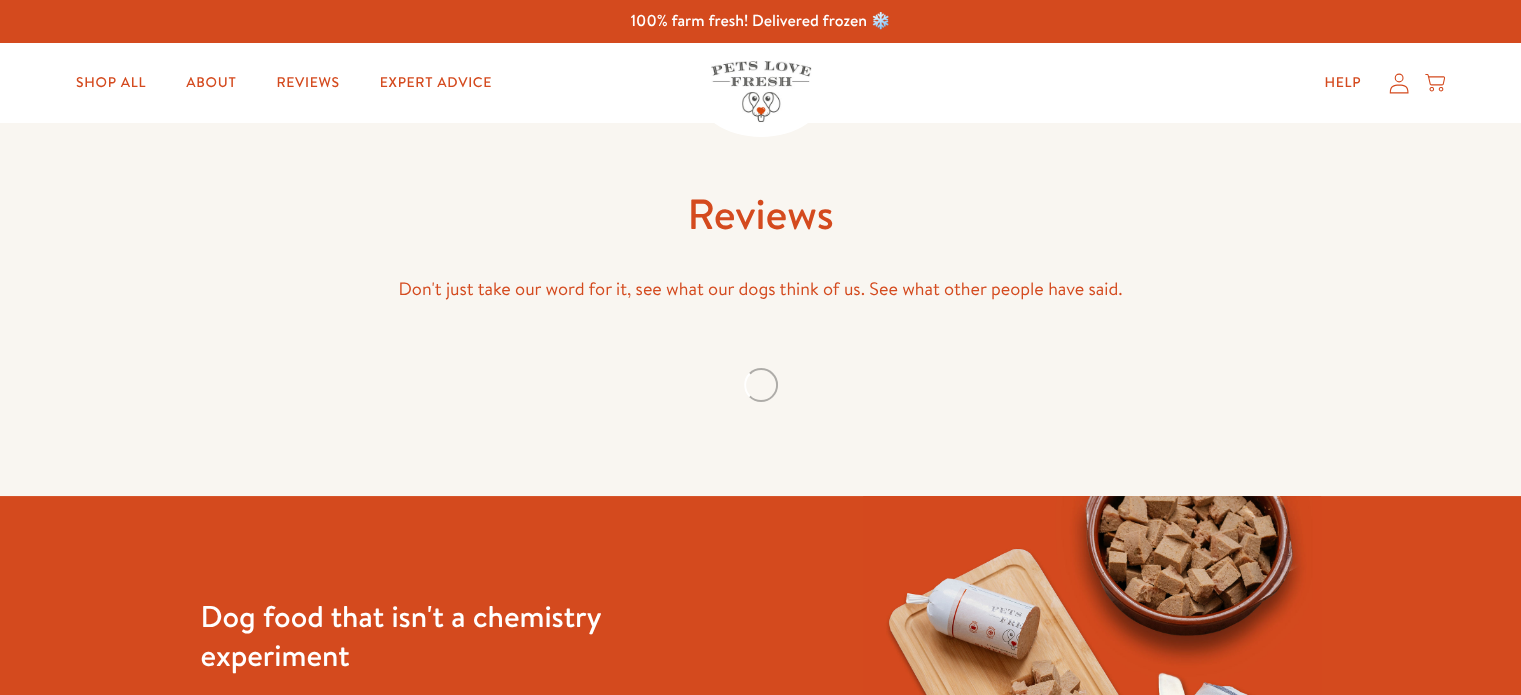 scroll, scrollTop: 0, scrollLeft: 0, axis: both 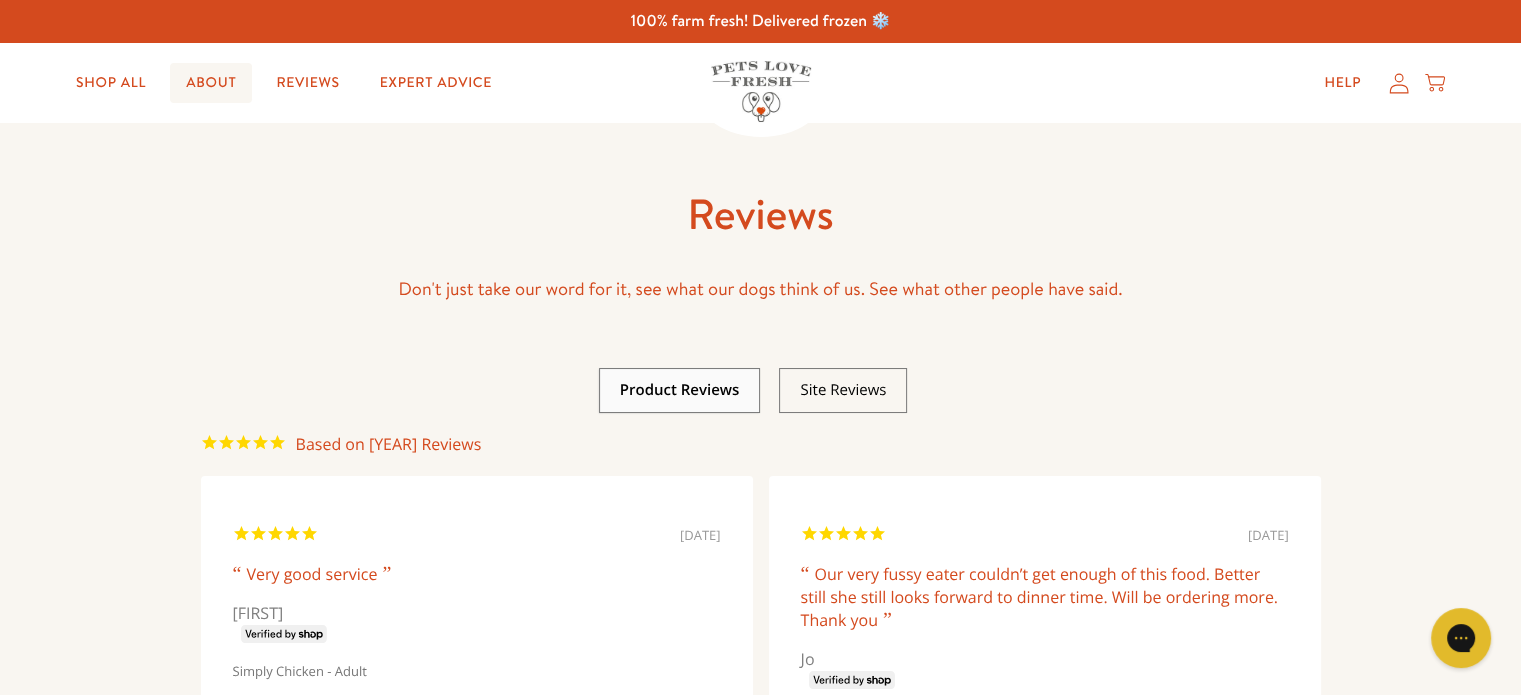 click on "About" at bounding box center [211, 83] 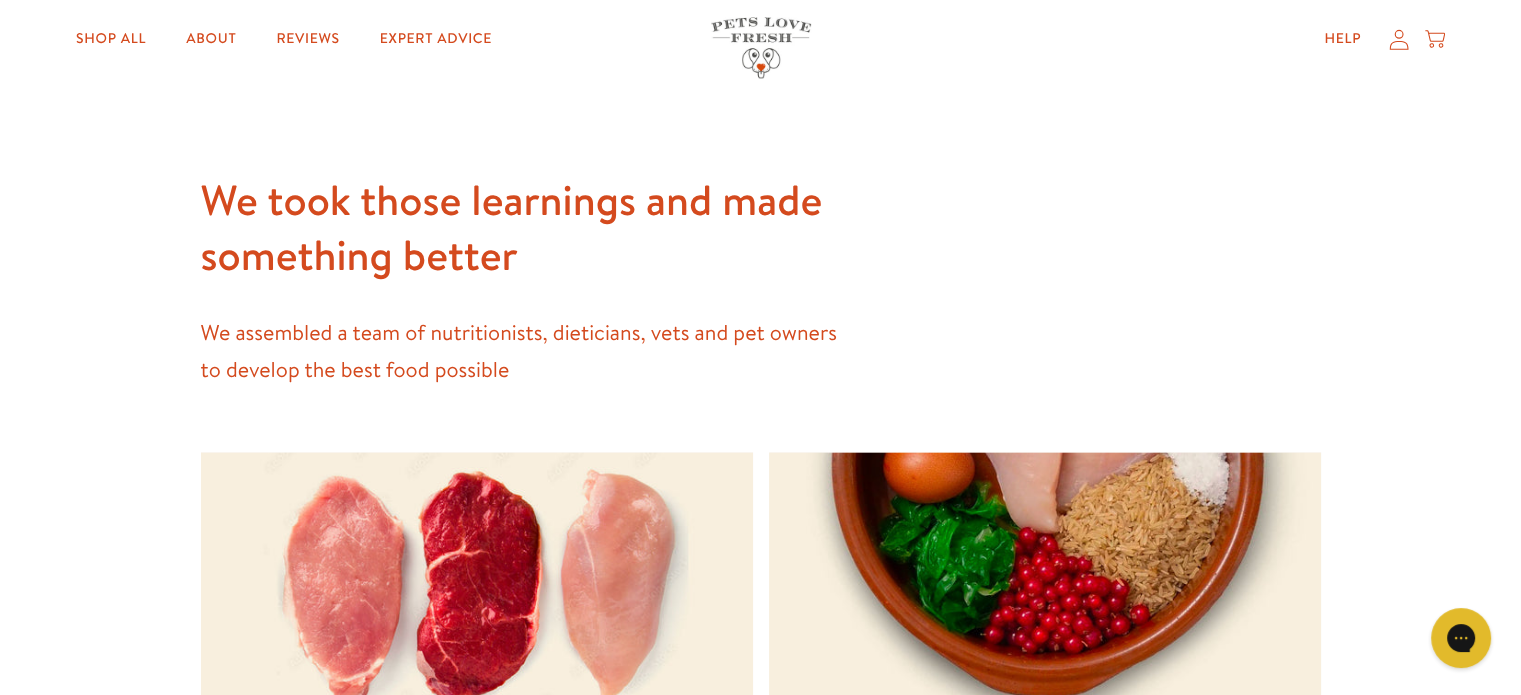scroll, scrollTop: 2600, scrollLeft: 0, axis: vertical 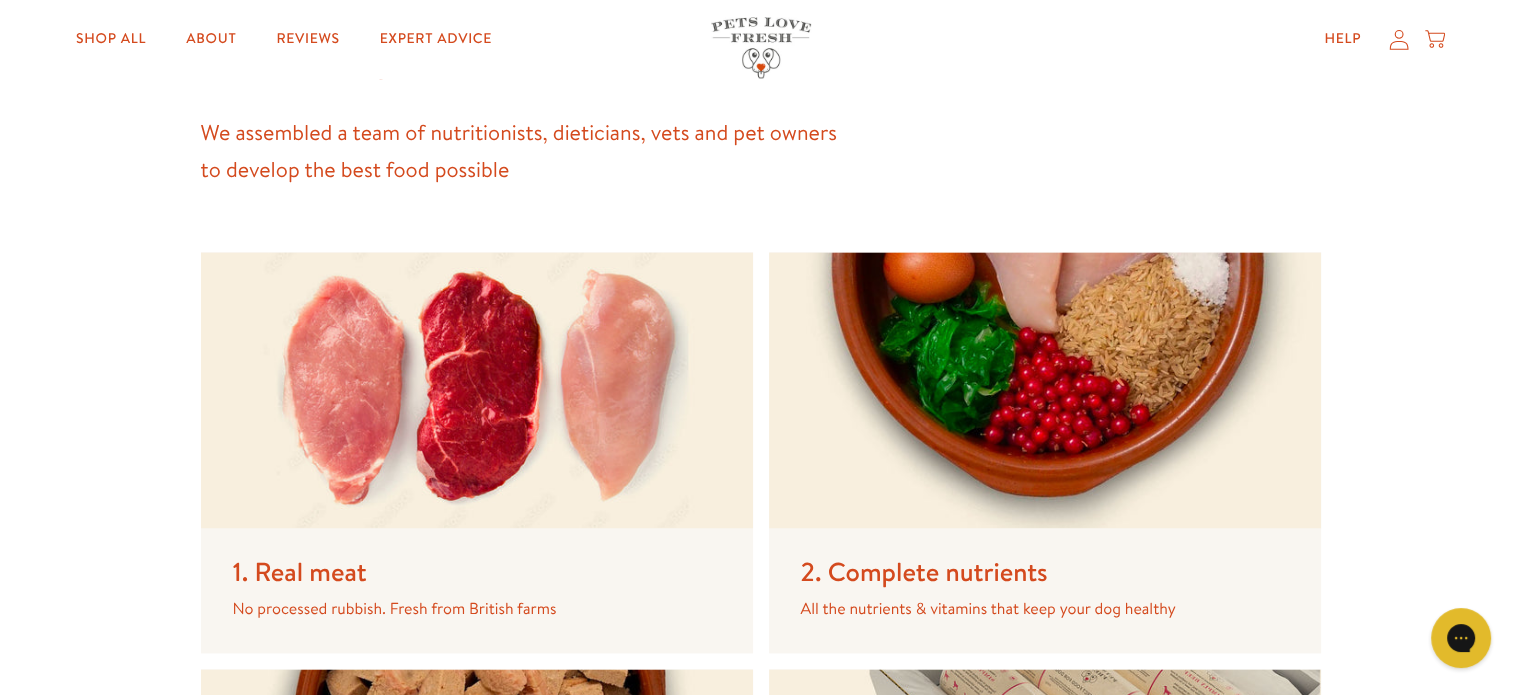 click at bounding box center [1045, 390] 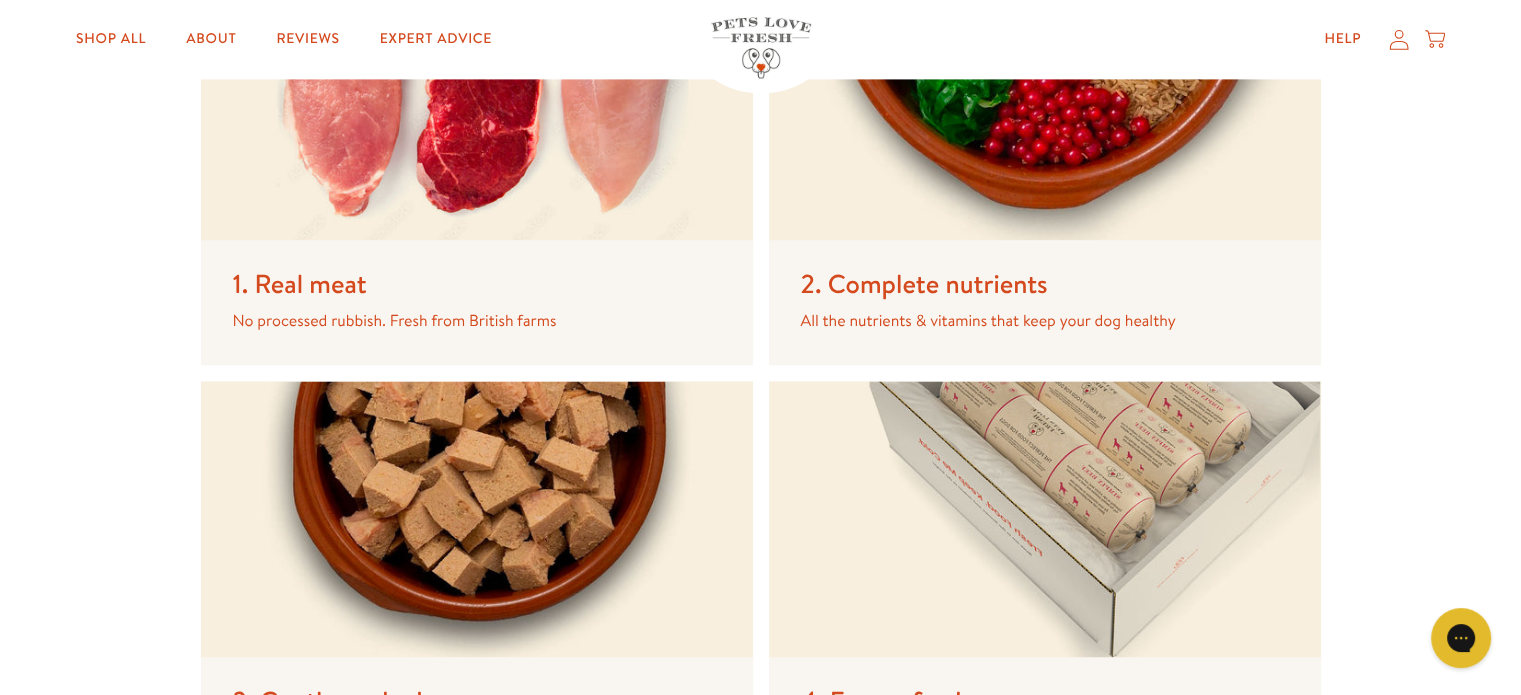 scroll, scrollTop: 2900, scrollLeft: 0, axis: vertical 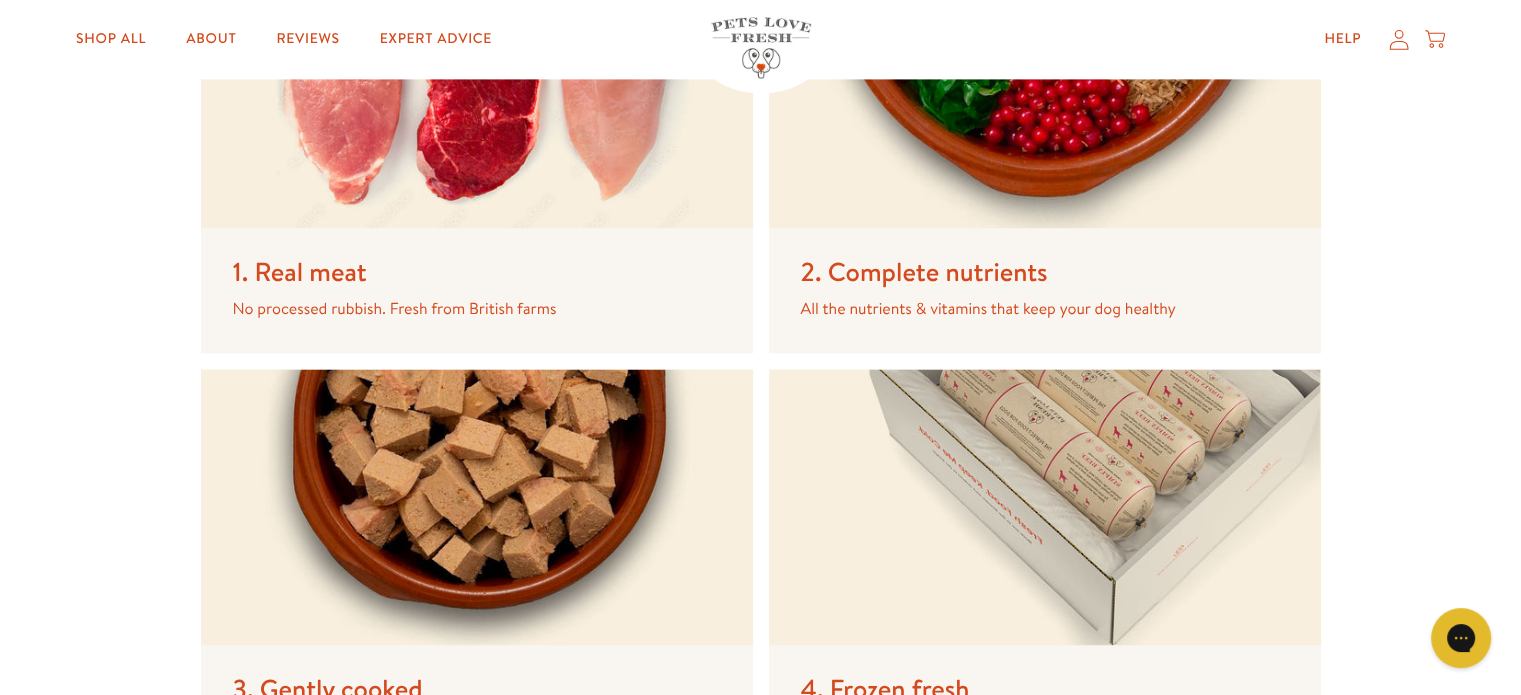 click on "All the nutrients & vitamins that keep your dog healthy" at bounding box center [1029, 309] 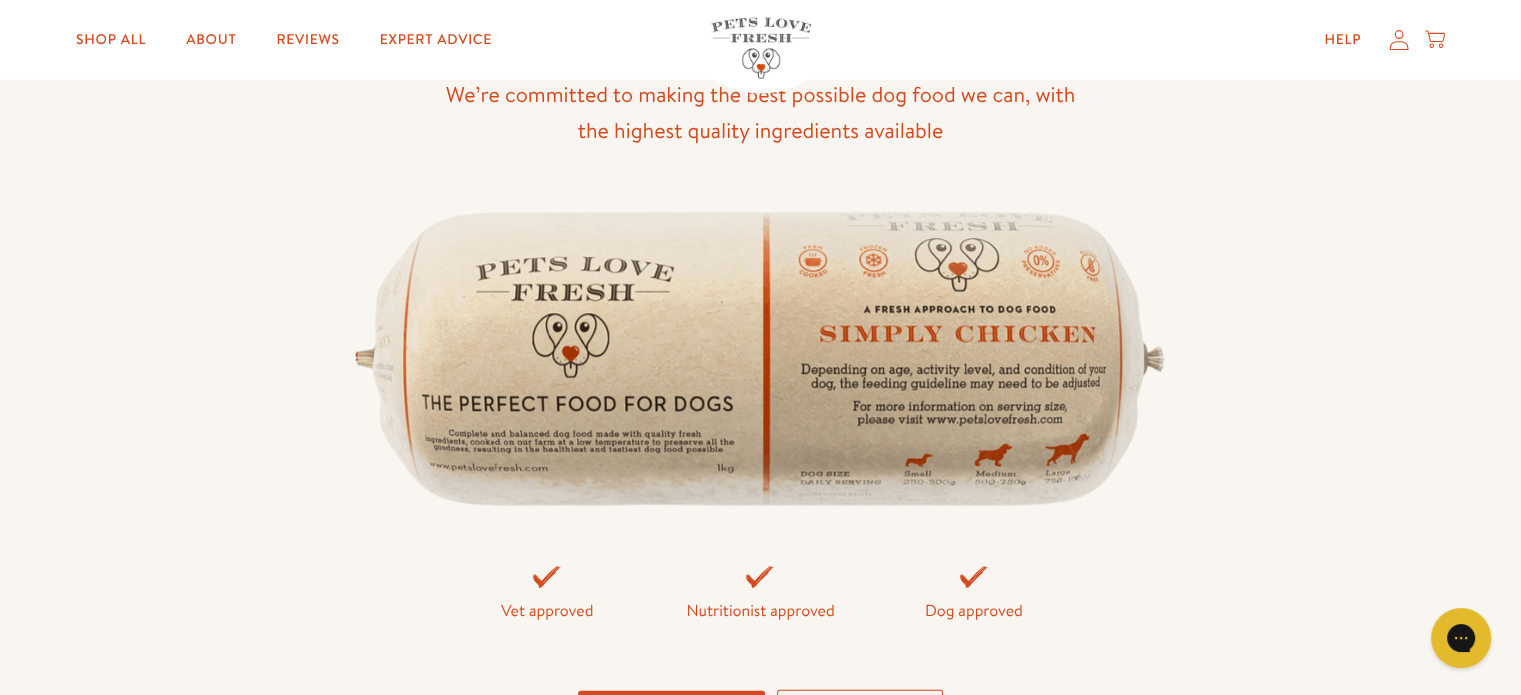 scroll, scrollTop: 4200, scrollLeft: 0, axis: vertical 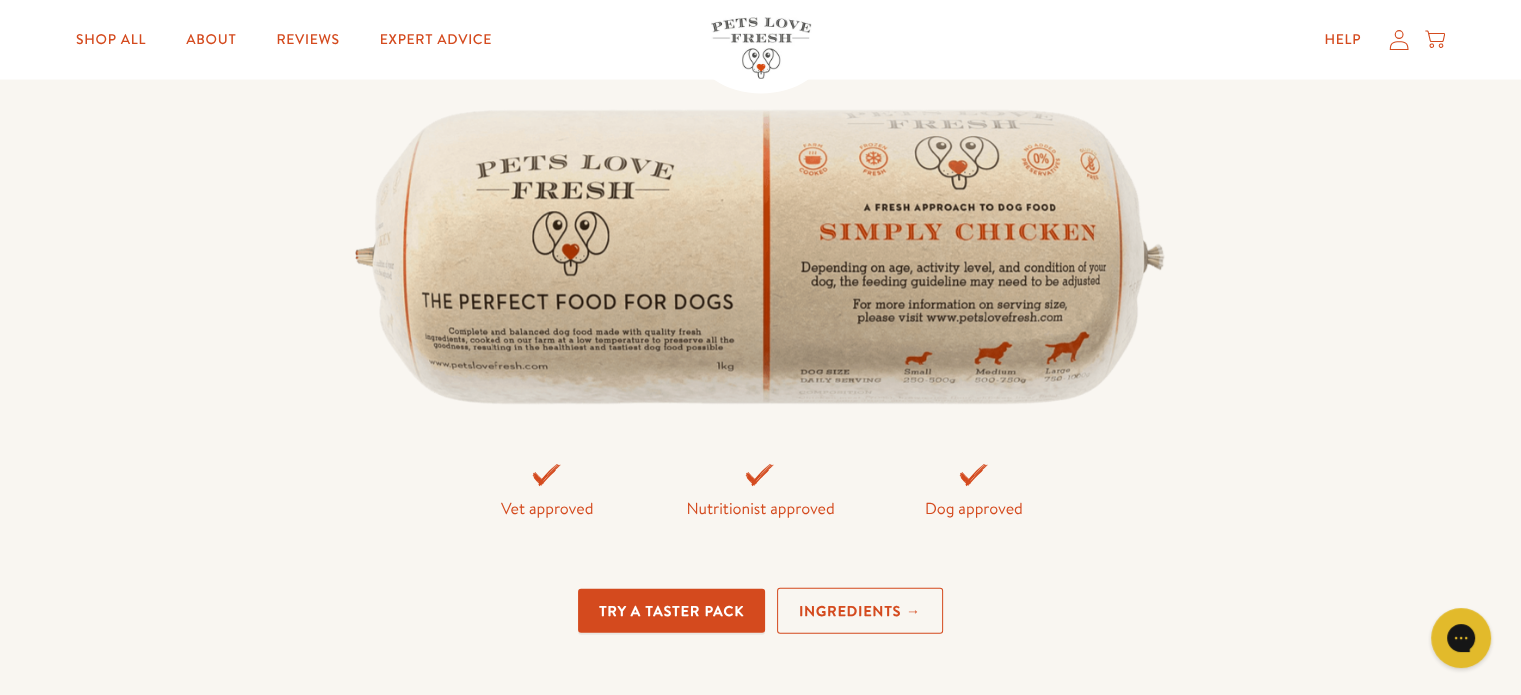 click on "Ingredients →" at bounding box center [860, 611] 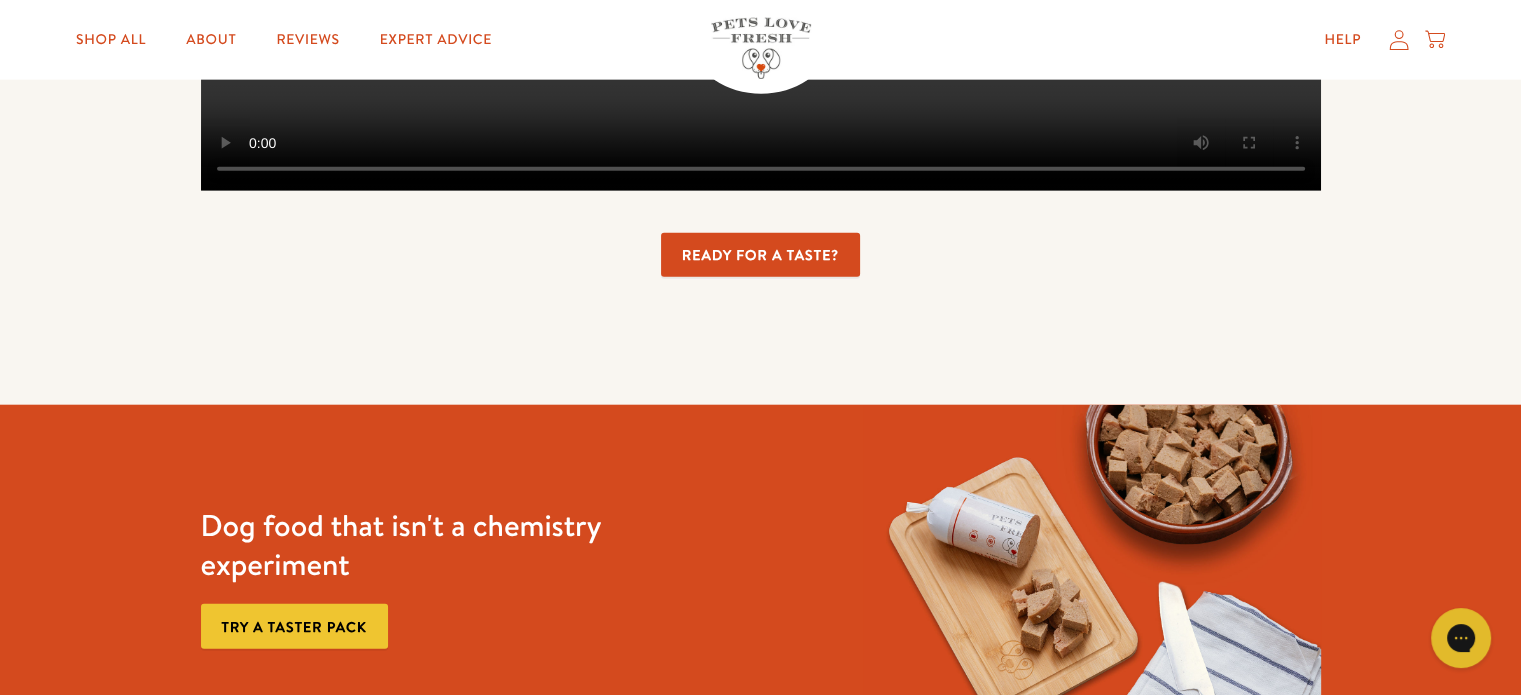scroll, scrollTop: 4800, scrollLeft: 0, axis: vertical 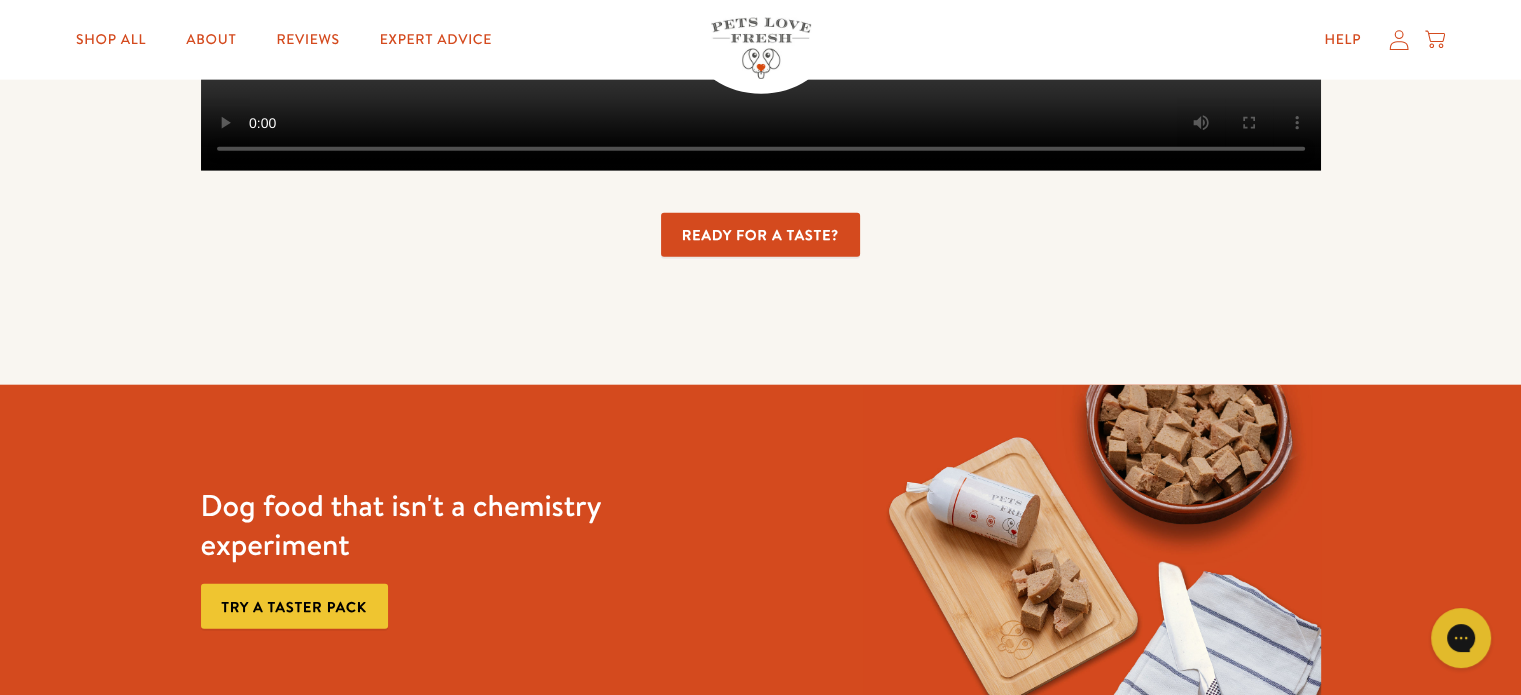 click on "Ready for a taste?" at bounding box center (760, 235) 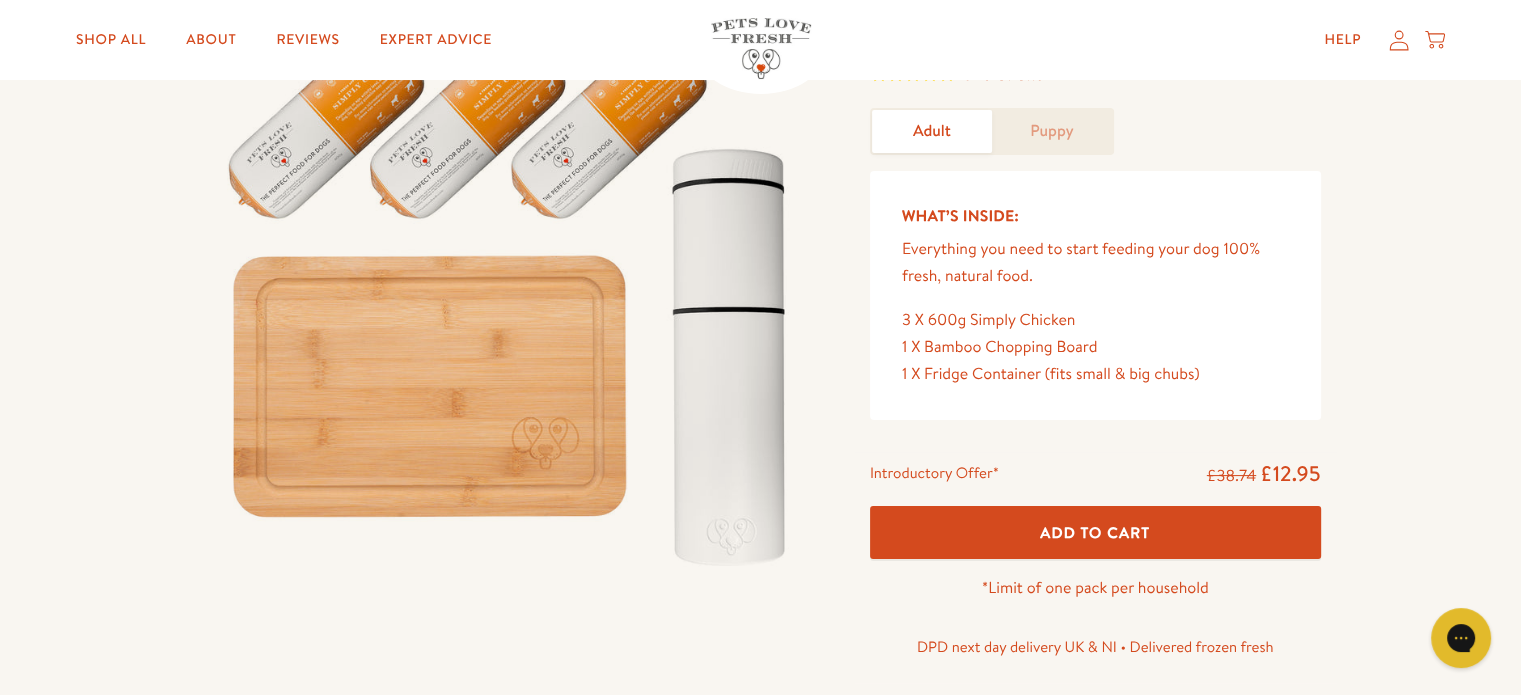scroll, scrollTop: 200, scrollLeft: 0, axis: vertical 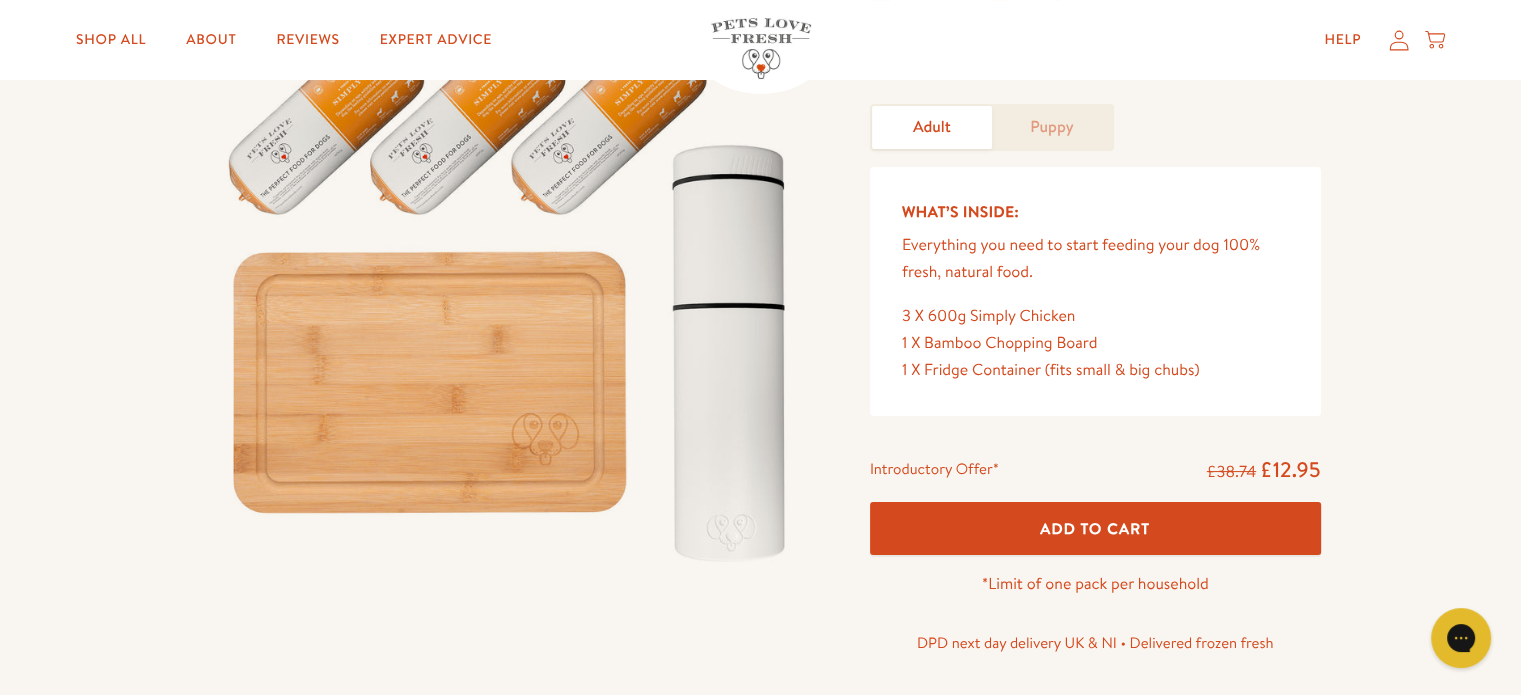 click on "Add To Cart" at bounding box center (1095, 528) 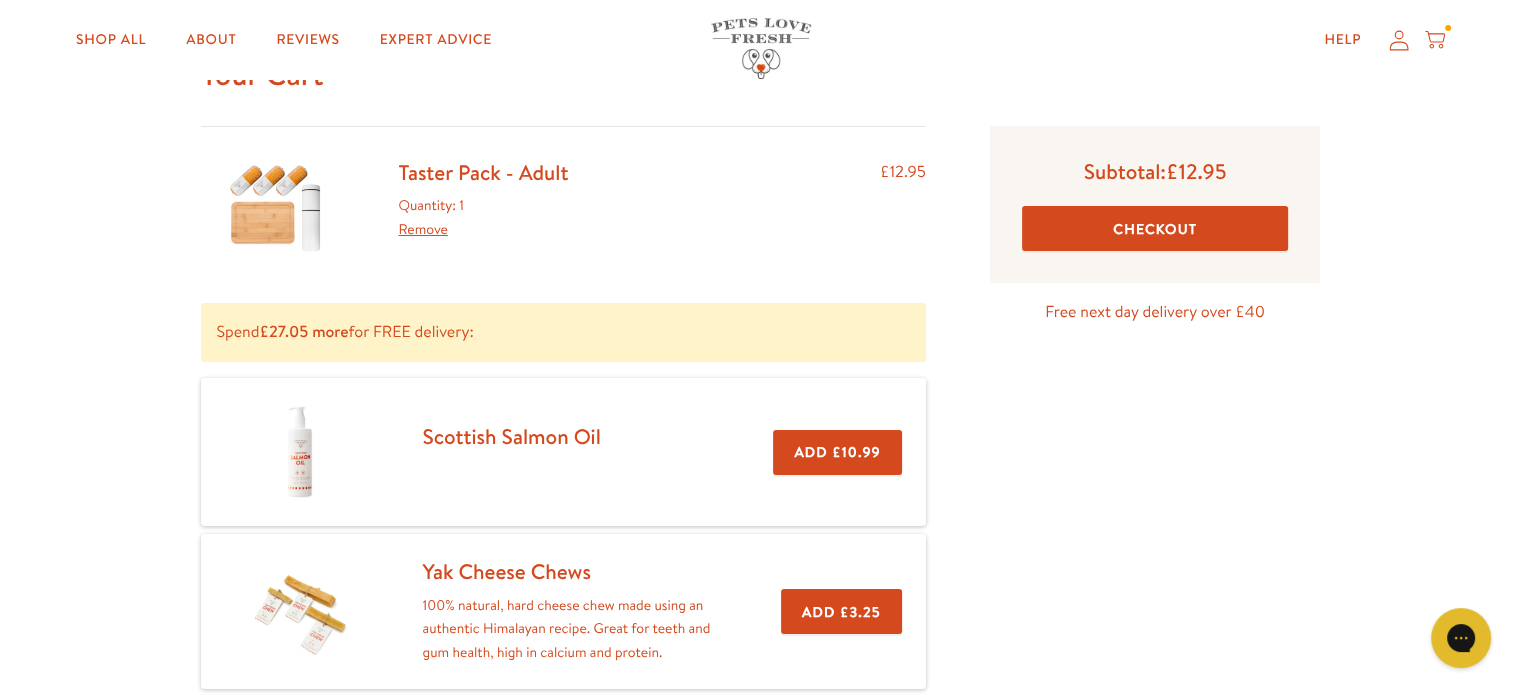 scroll, scrollTop: 0, scrollLeft: 0, axis: both 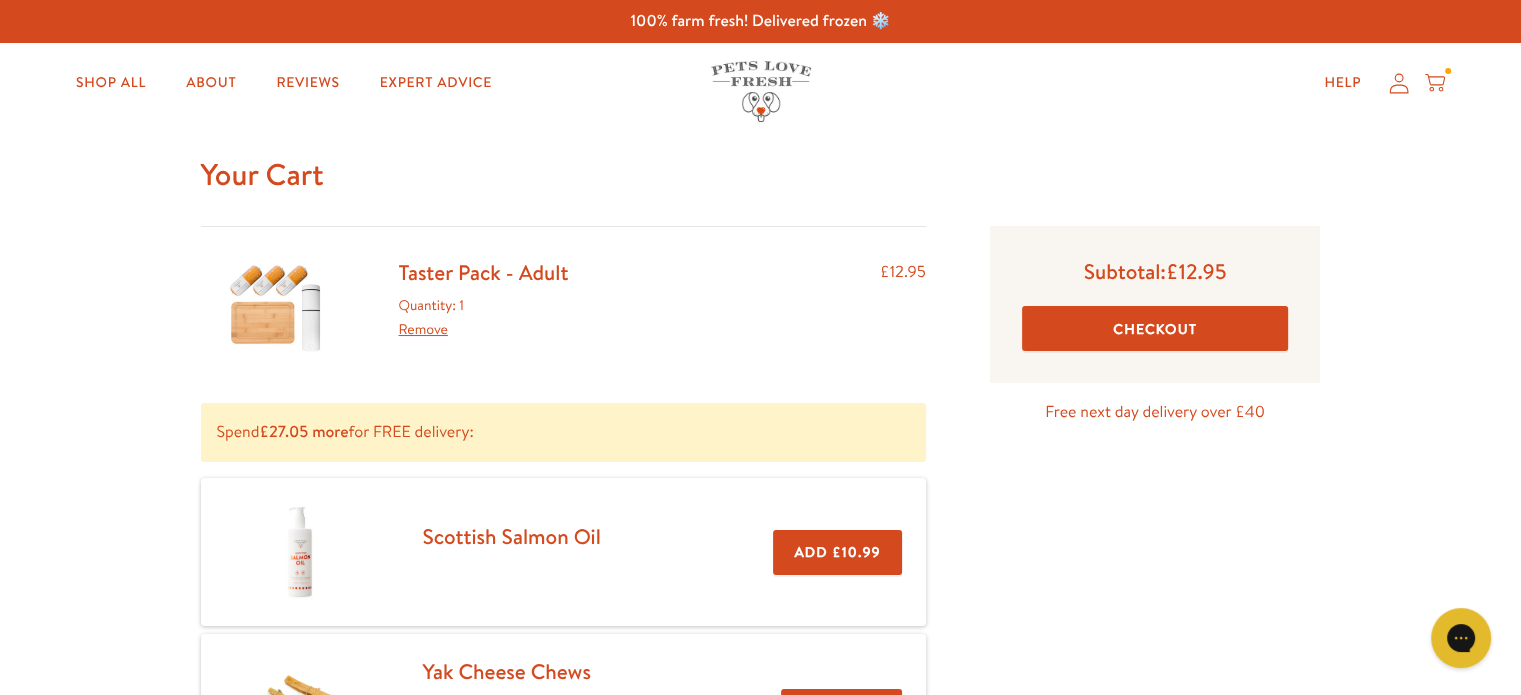 click on "Checkout" at bounding box center (1155, 328) 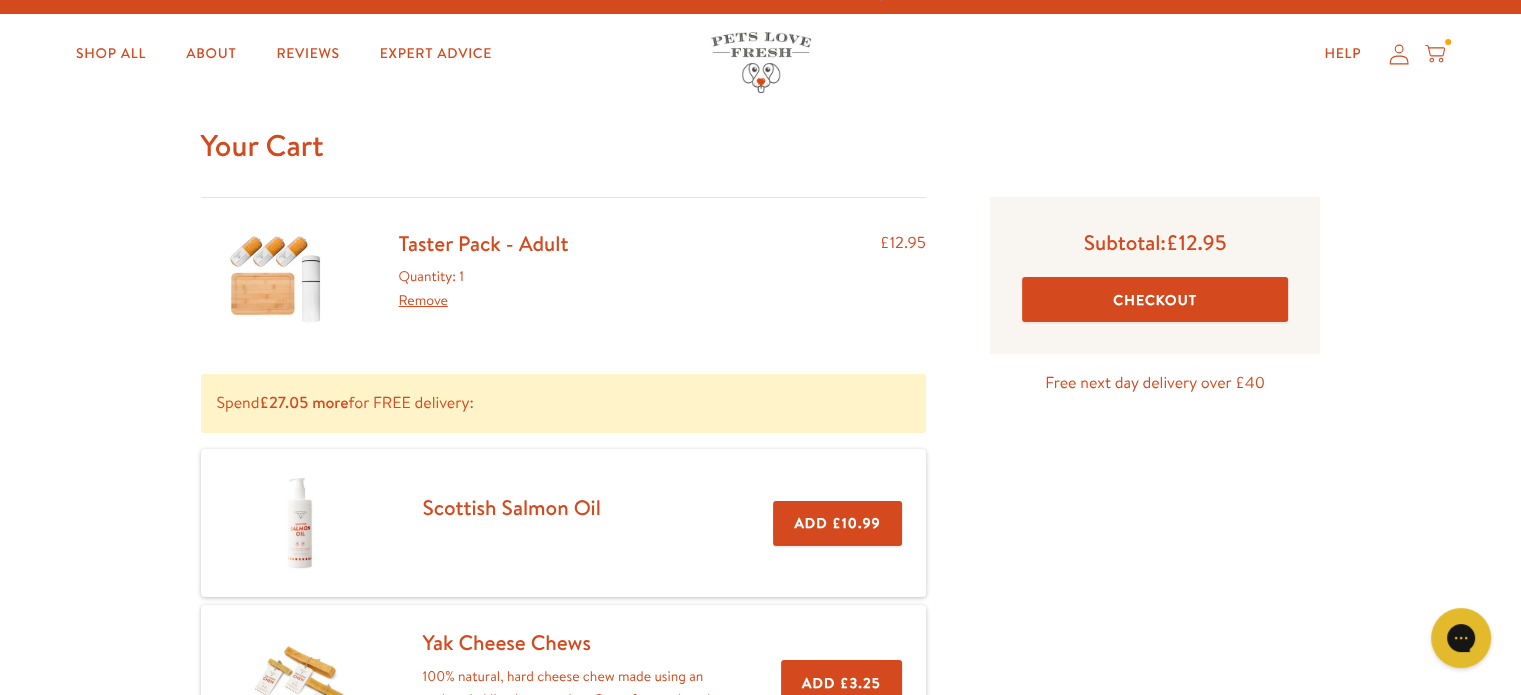 scroll, scrollTop: 0, scrollLeft: 0, axis: both 